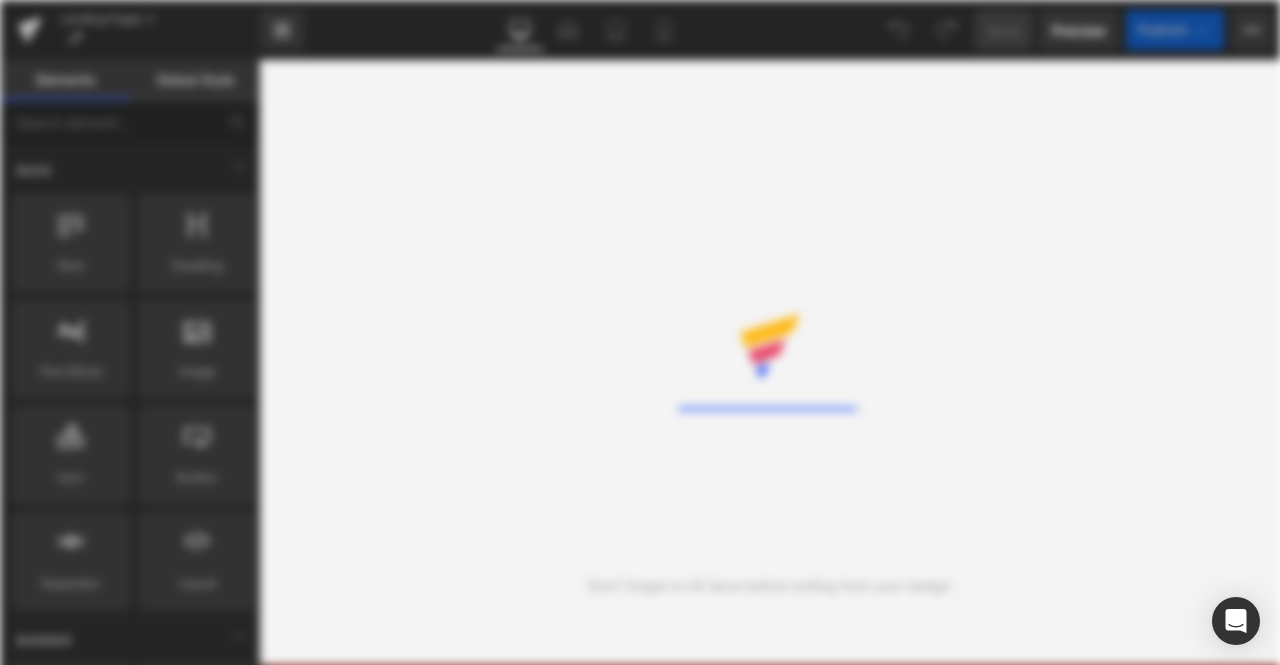 scroll, scrollTop: 0, scrollLeft: 0, axis: both 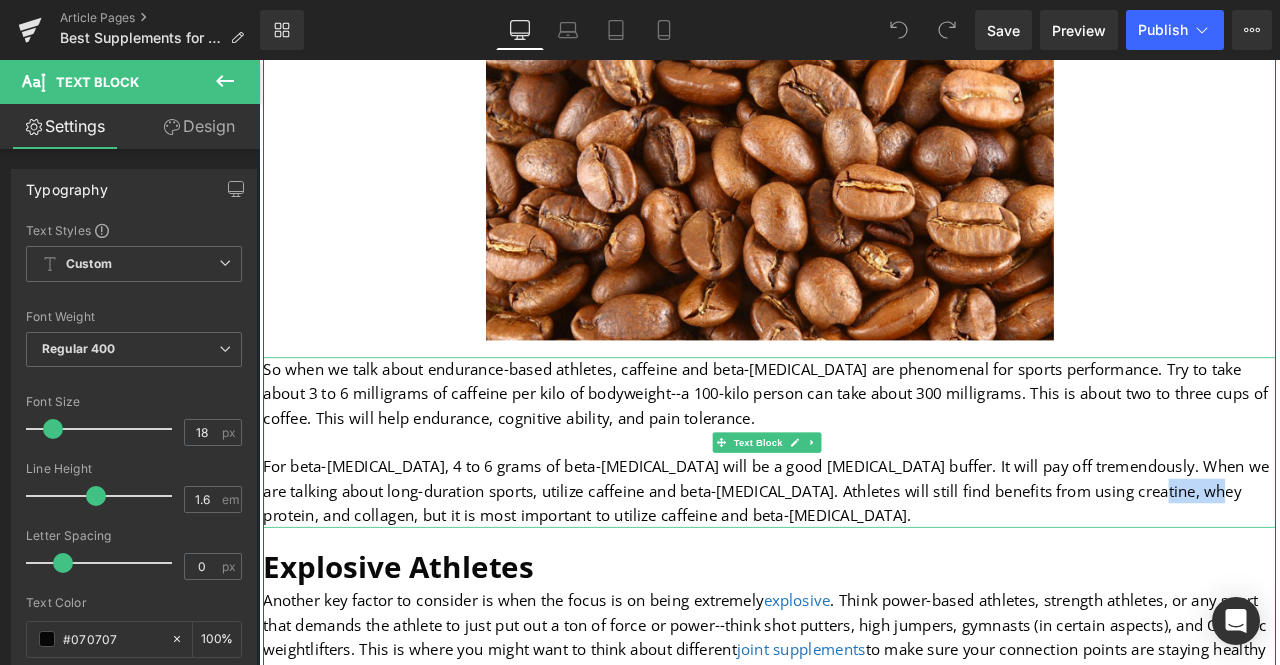 drag, startPoint x: 1320, startPoint y: 571, endPoint x: 1252, endPoint y: 571, distance: 68 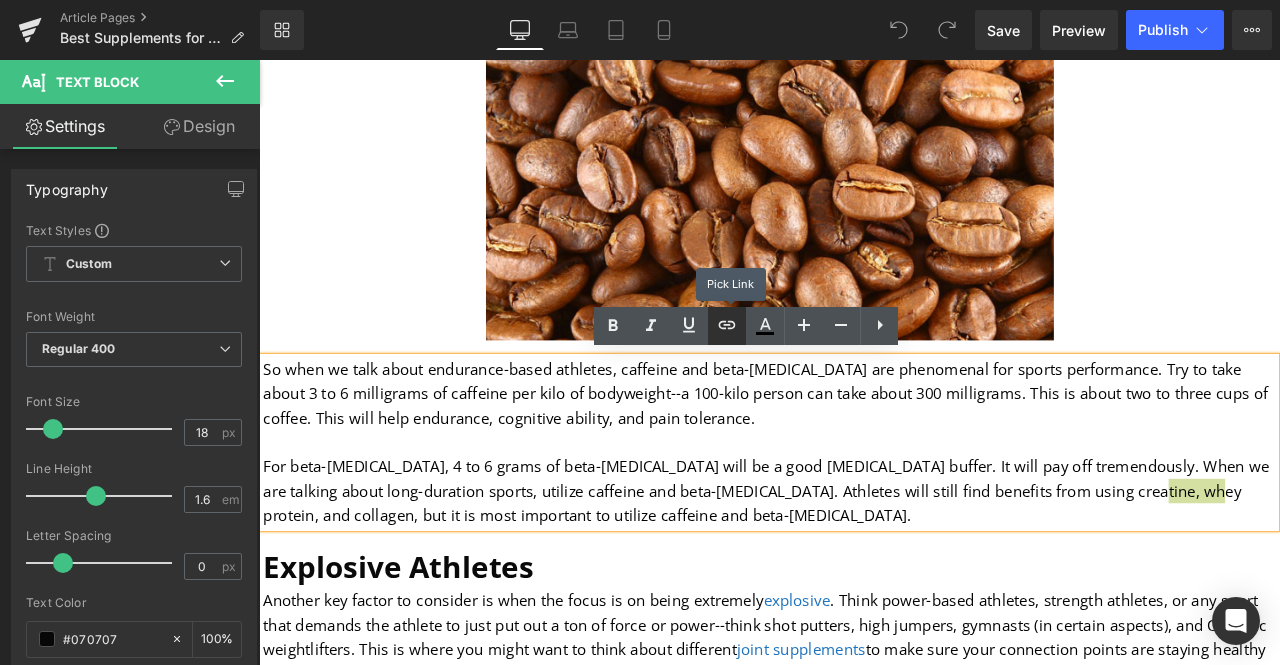 click at bounding box center (727, 326) 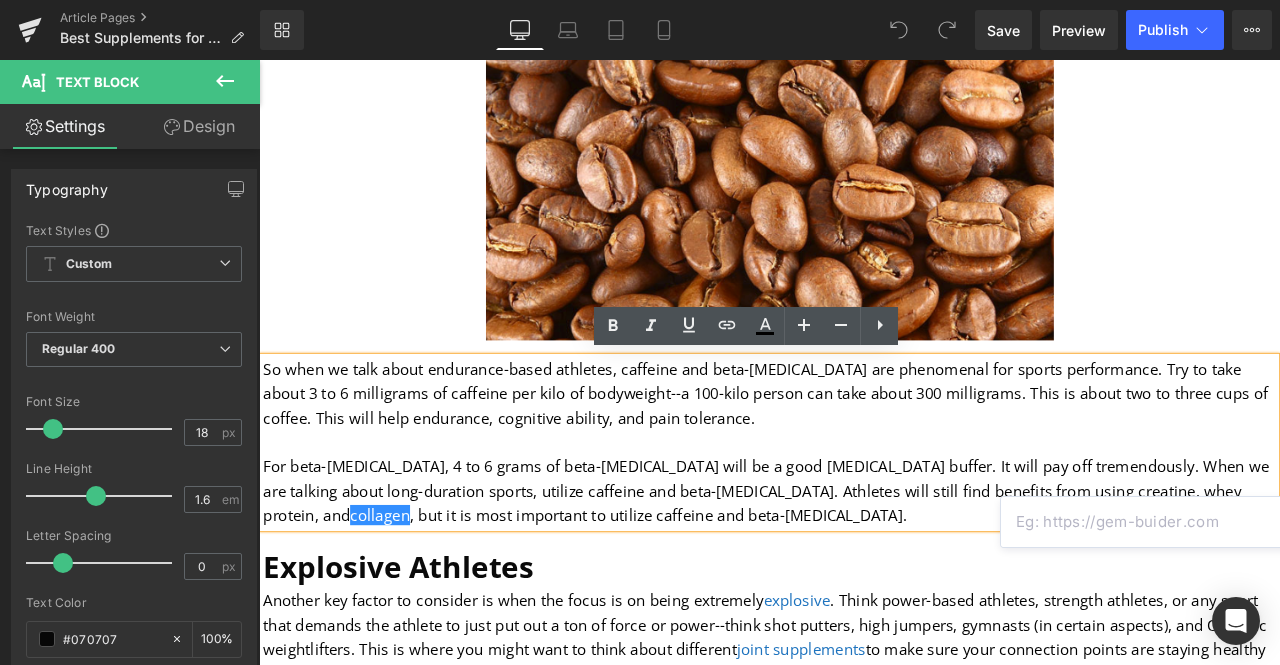 click at bounding box center (1155, 522) 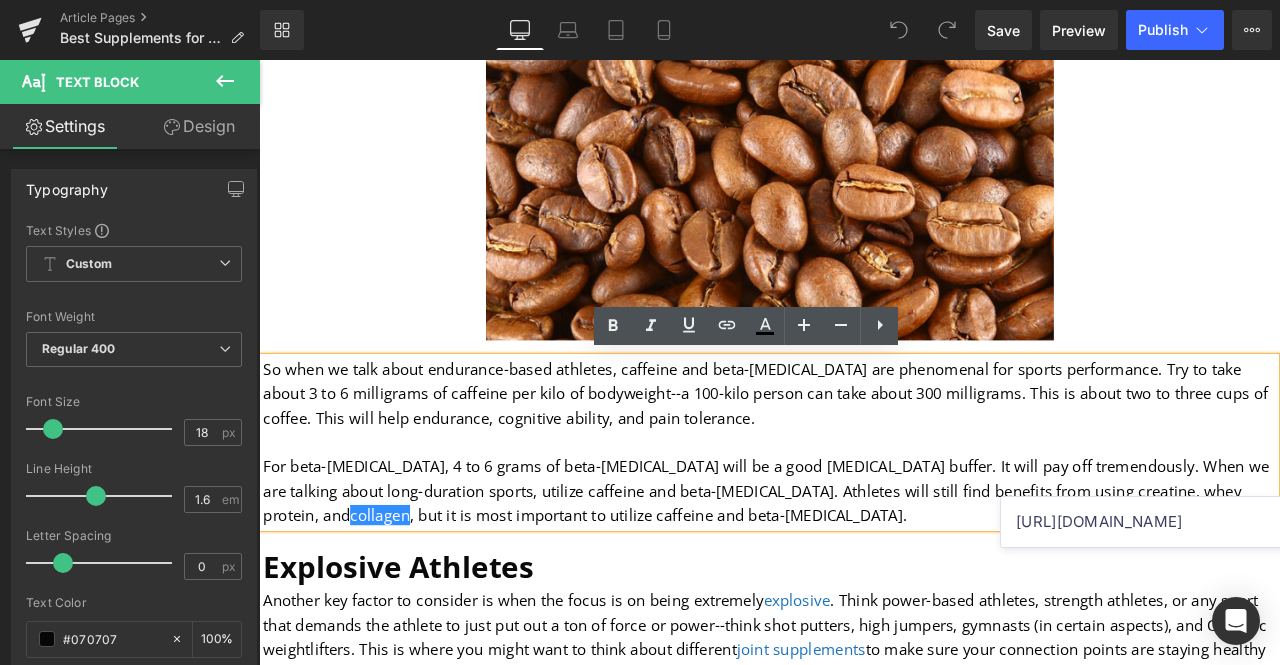 scroll, scrollTop: 0, scrollLeft: 14, axis: horizontal 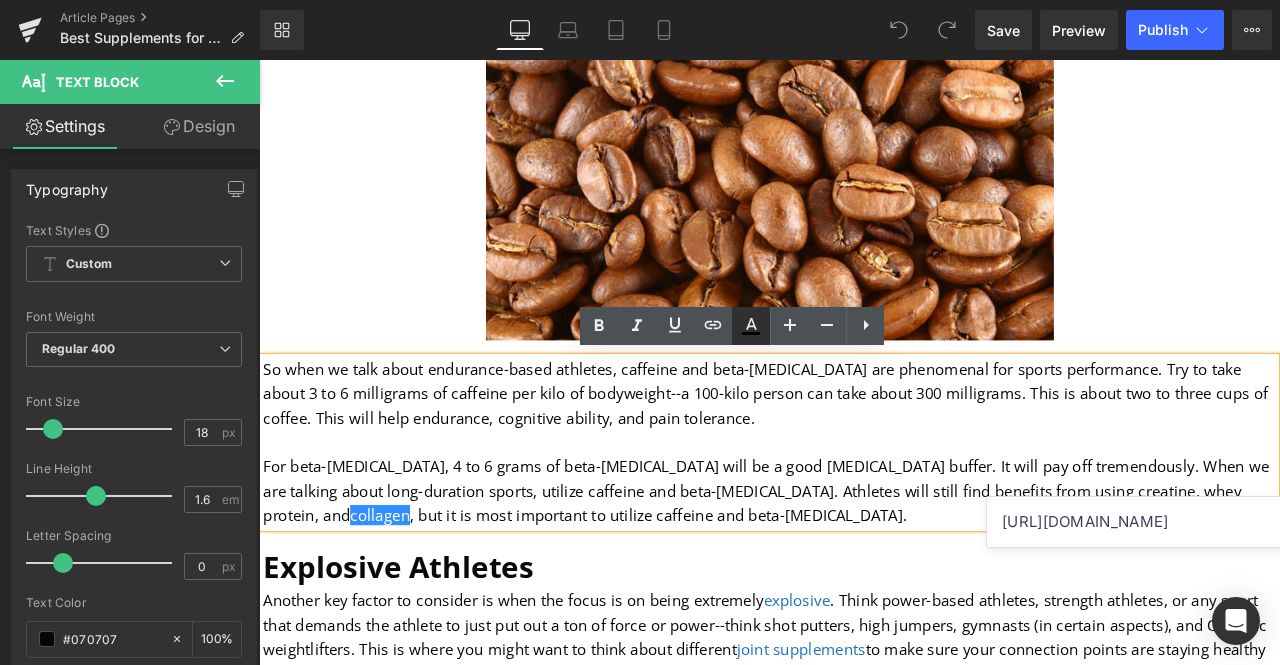 type on "[URL][DOMAIN_NAME]" 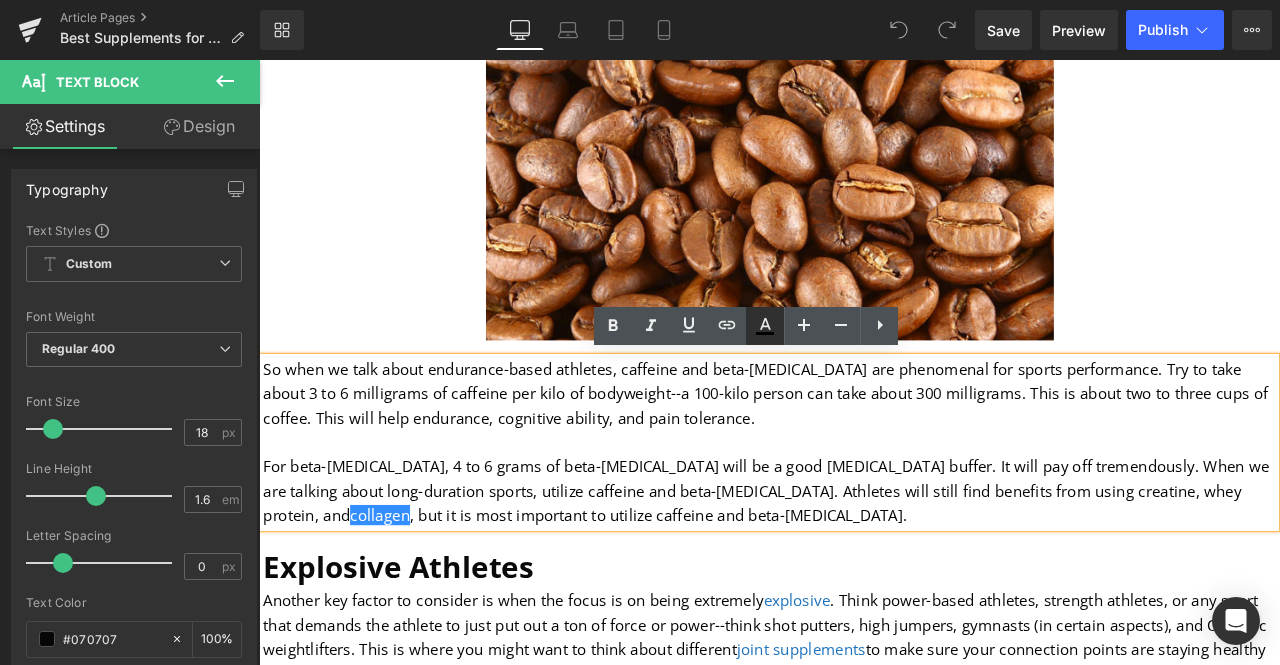 scroll, scrollTop: 0, scrollLeft: 0, axis: both 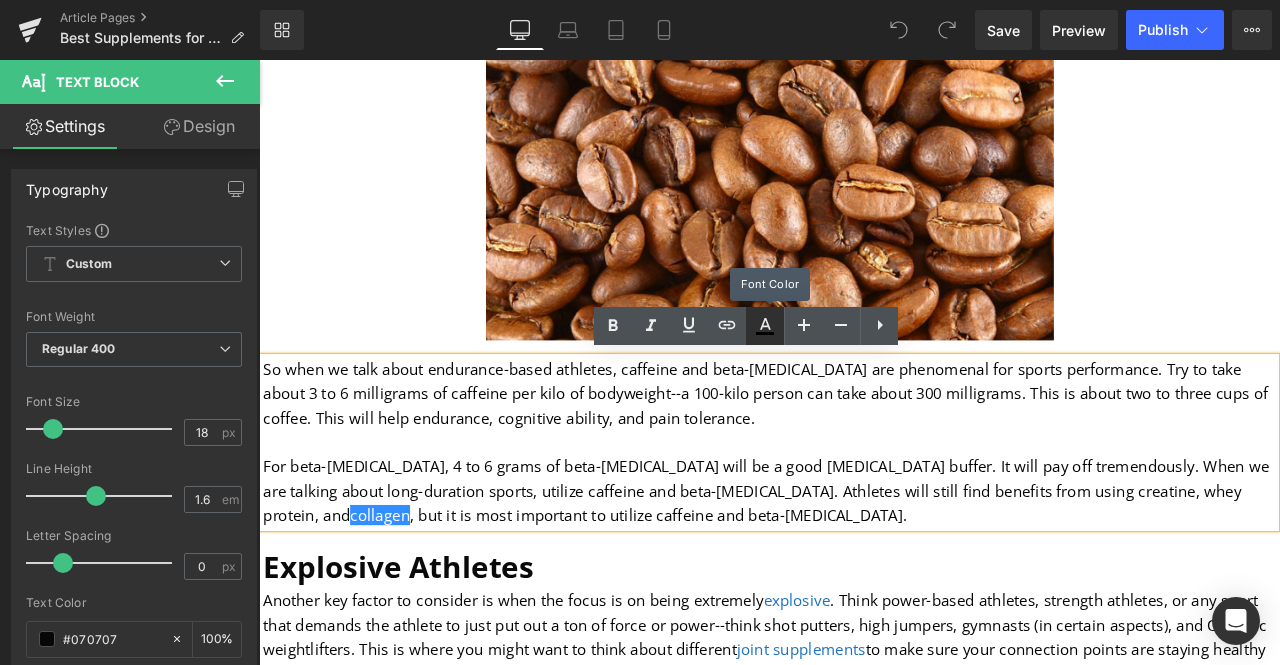 click 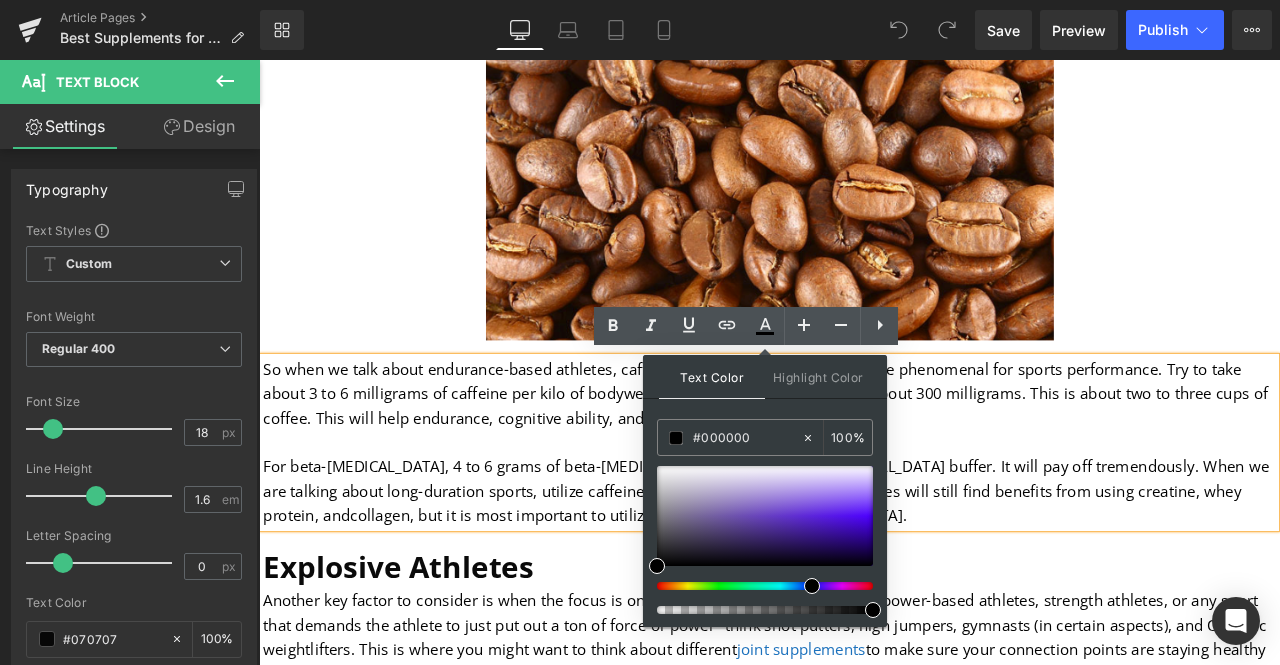 click at bounding box center [757, 586] 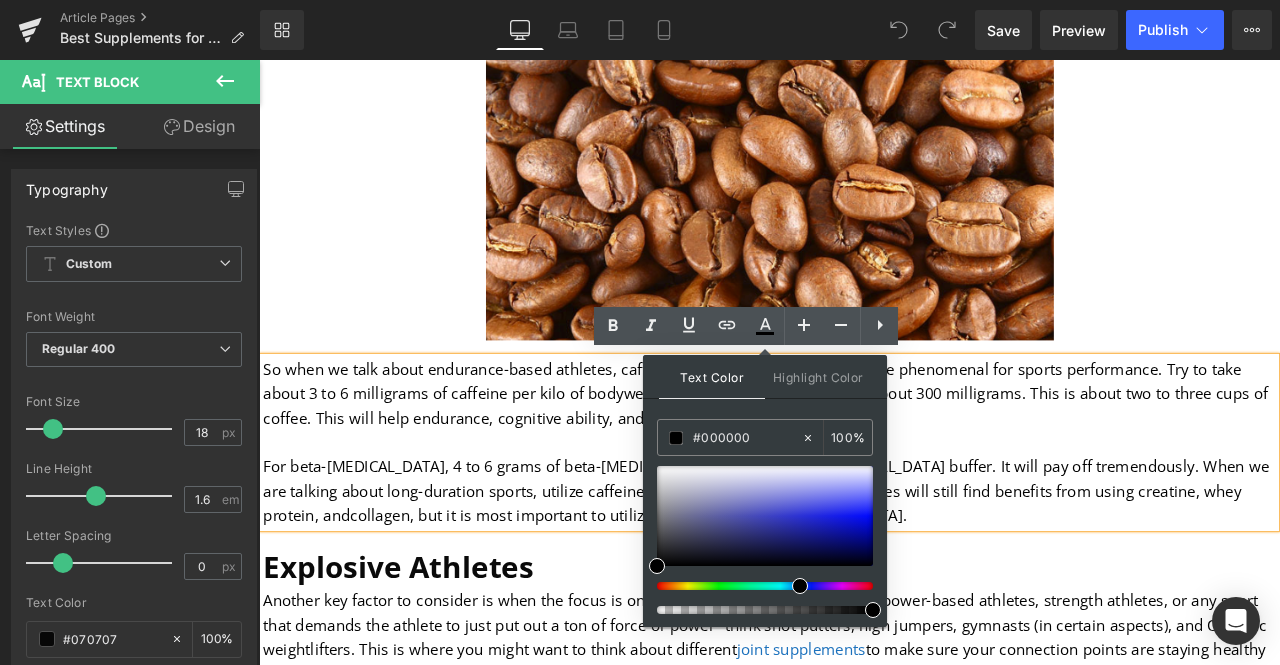 click at bounding box center (757, 586) 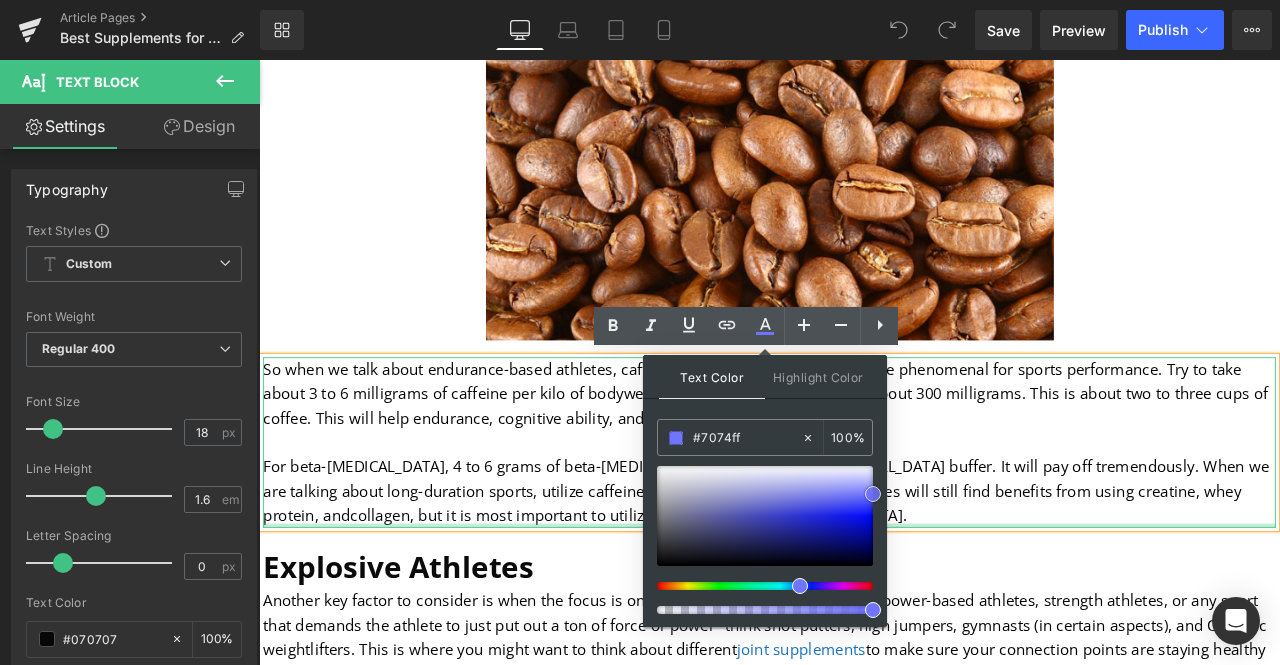 drag, startPoint x: 1086, startPoint y: 594, endPoint x: 1015, endPoint y: 607, distance: 72.18033 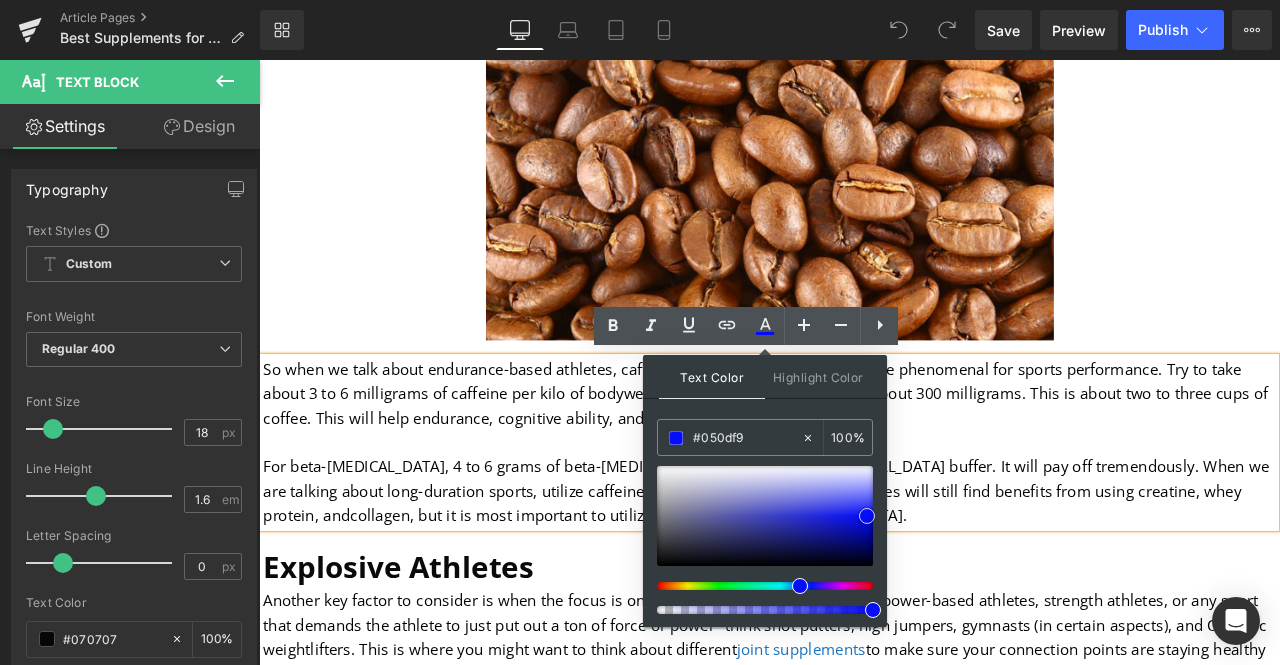click at bounding box center (765, 516) 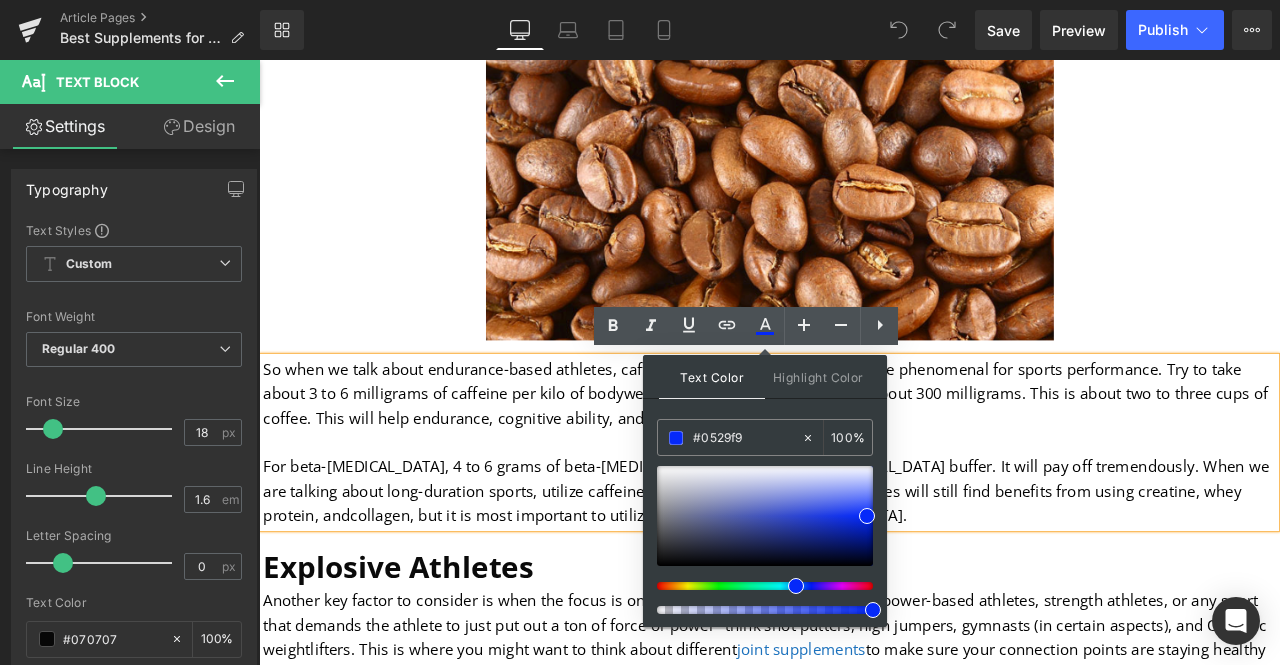 click at bounding box center (757, 586) 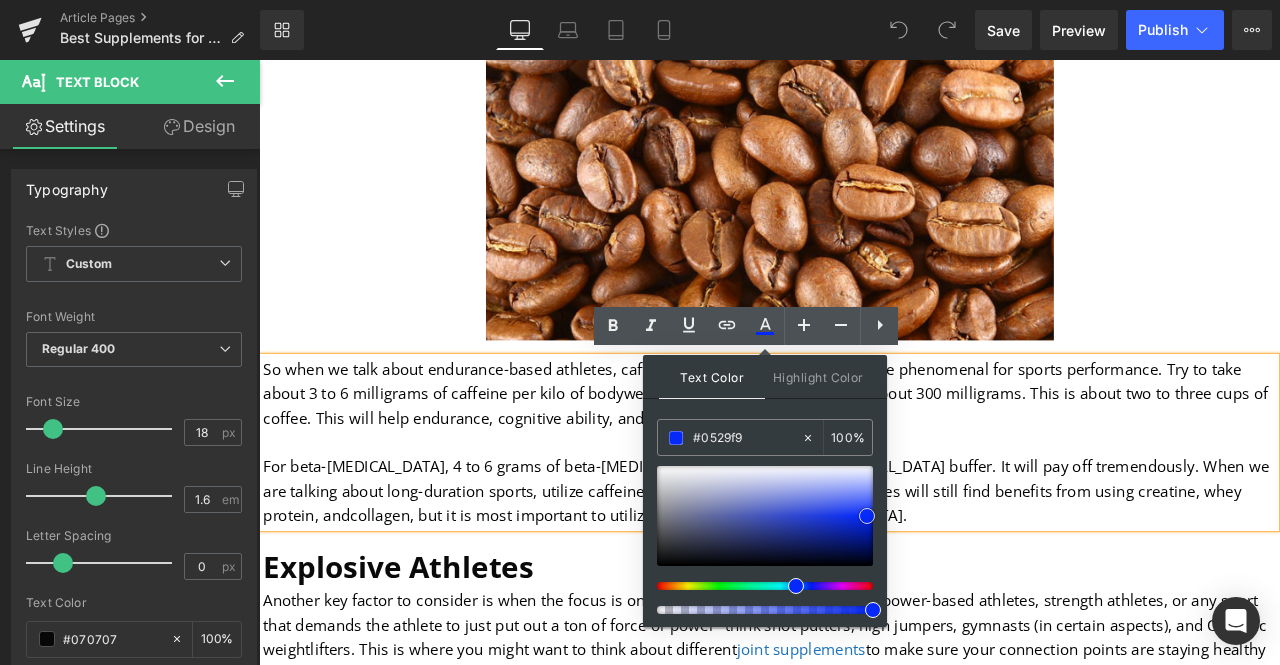 click at bounding box center [867, 516] 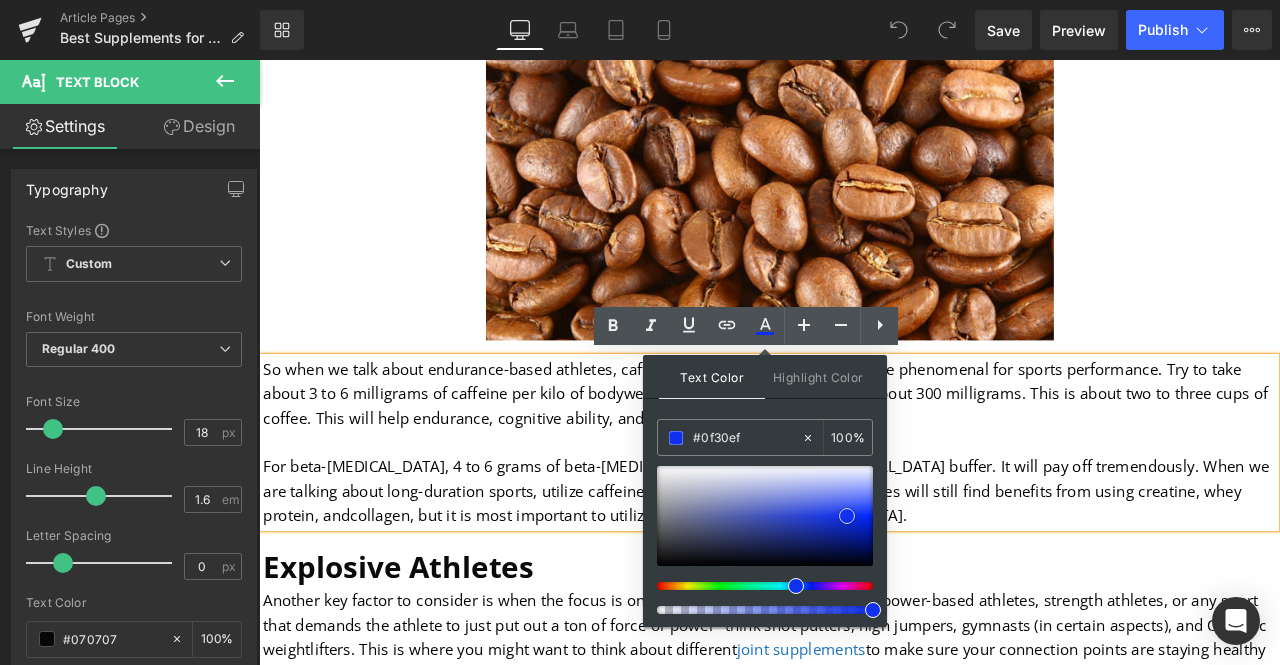 type on "#1031ee" 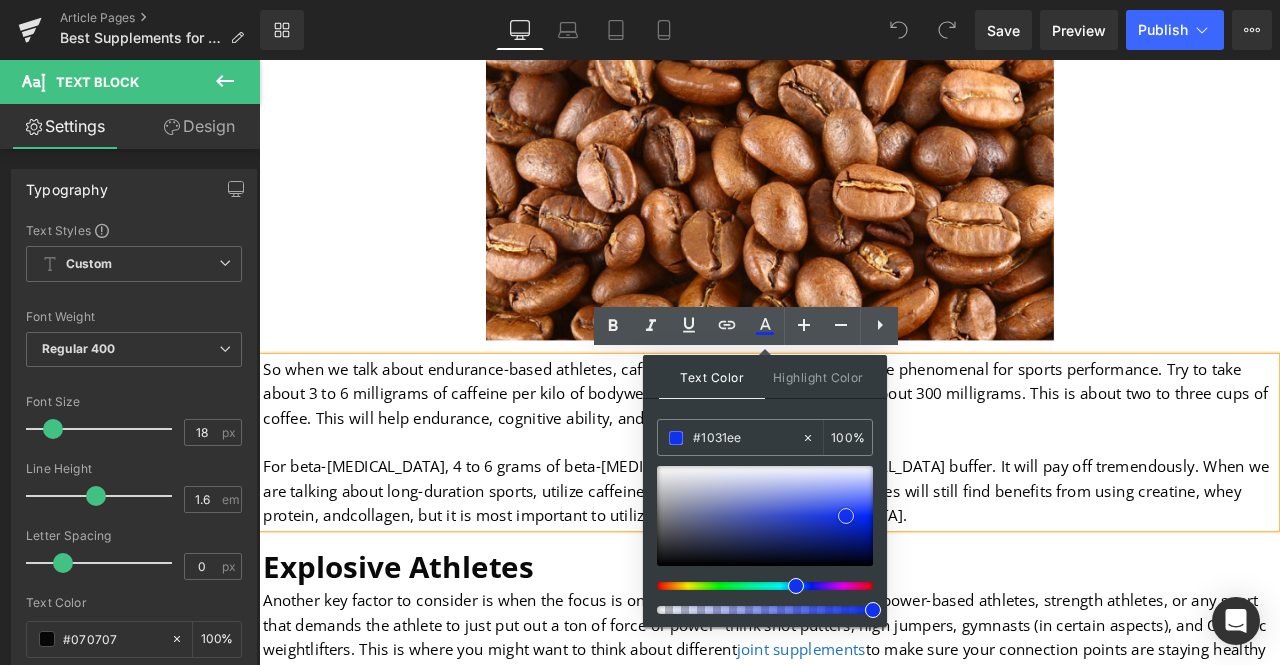 click at bounding box center (765, 516) 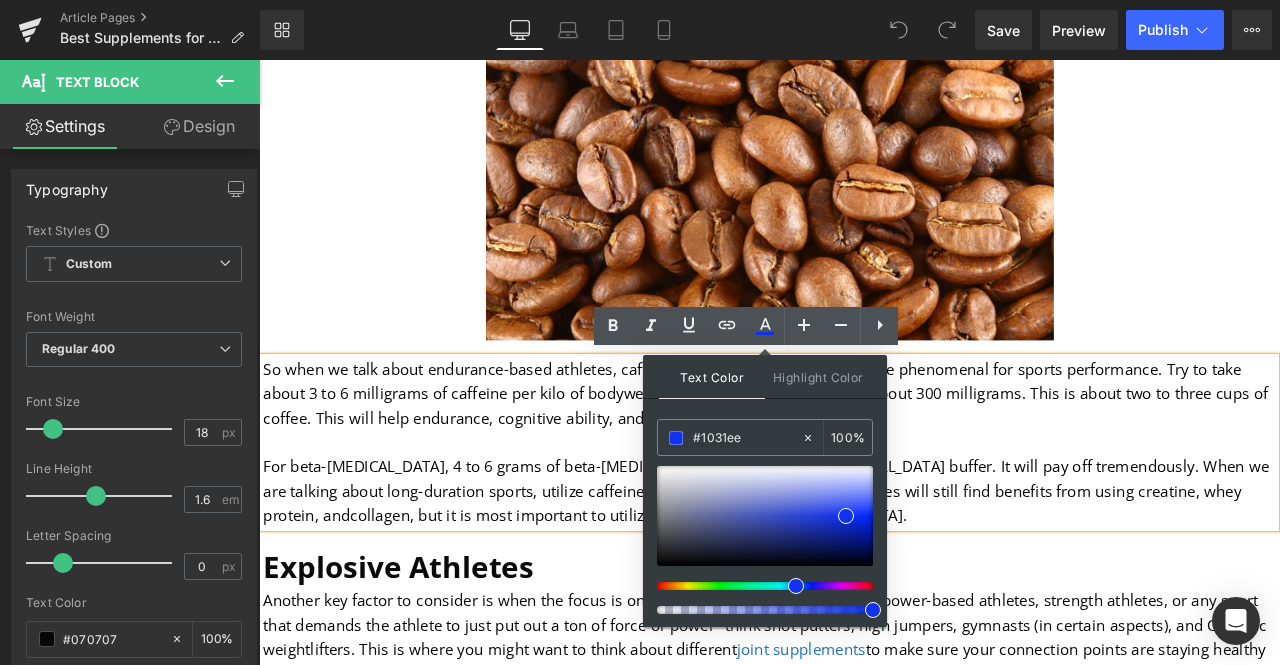 click on "Text Color Highlight Color rgba(16, 49, 238, 1) #1031ee 100 % transparent transparent 0 %" at bounding box center (765, 491) 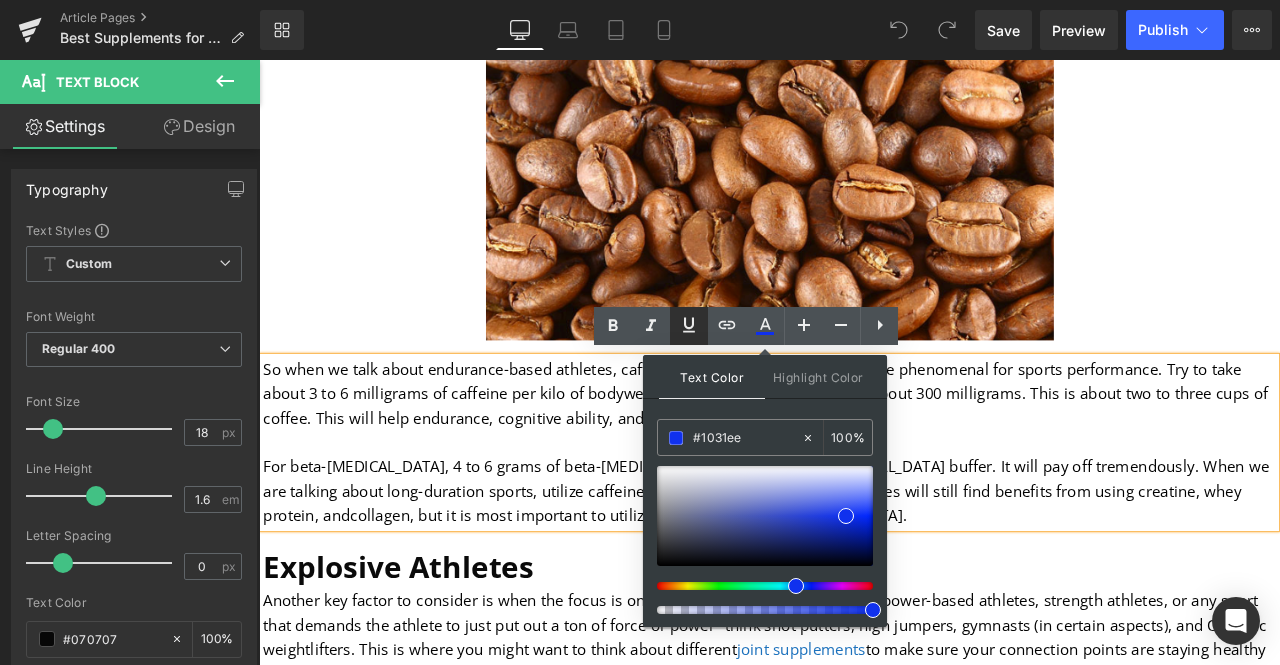 click 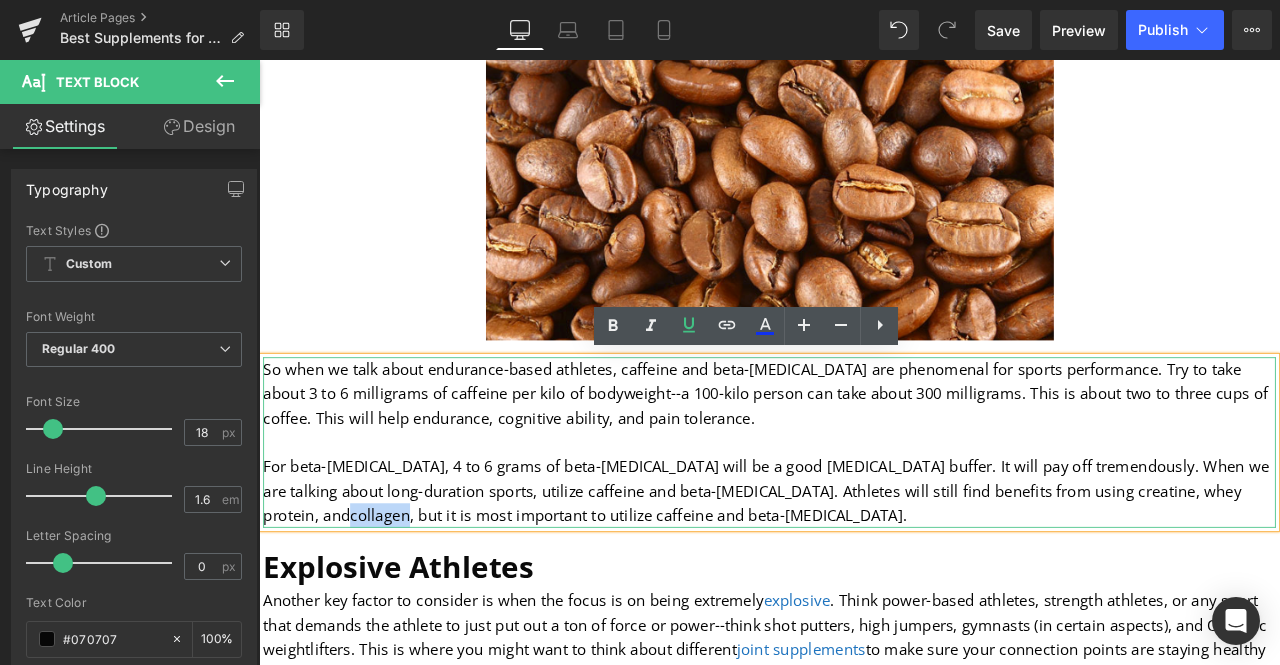 drag, startPoint x: 1255, startPoint y: 566, endPoint x: 1321, endPoint y: 570, distance: 66.1211 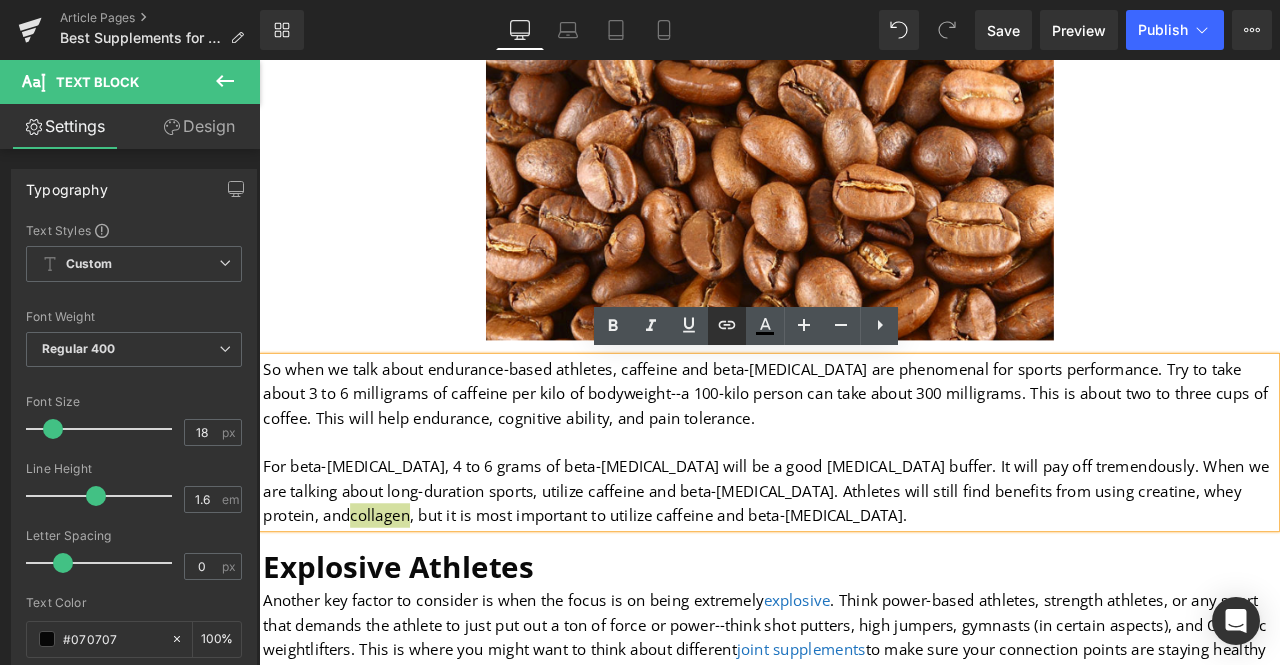 click 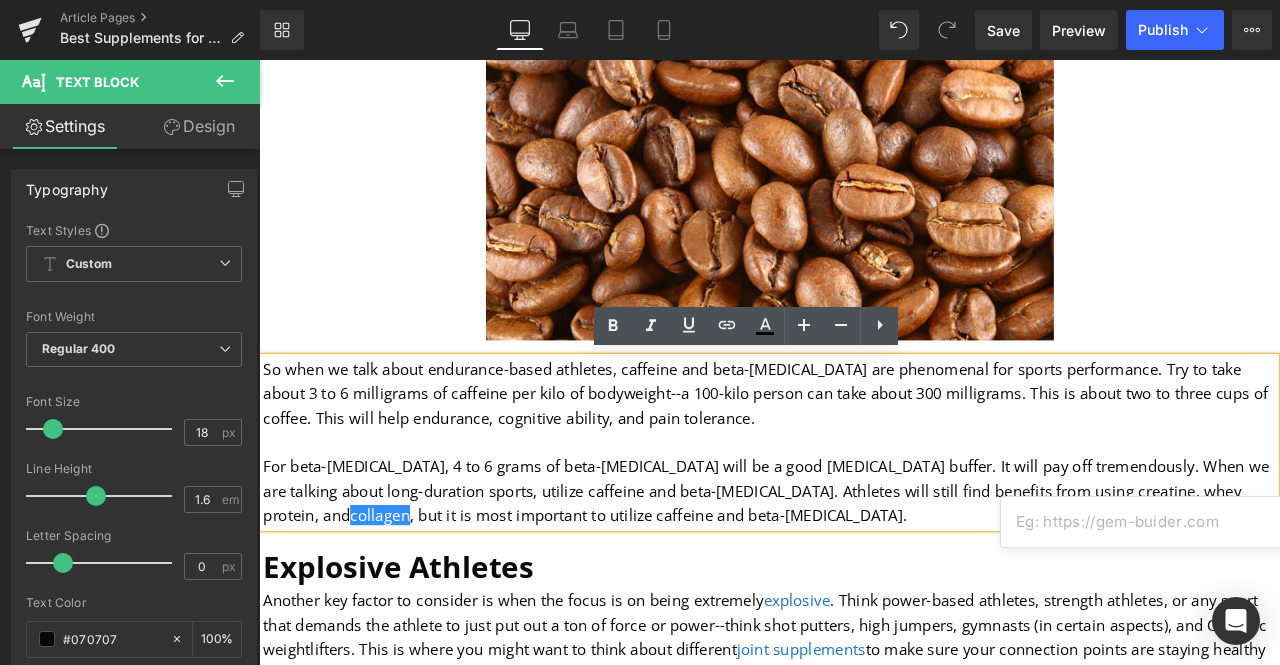 click at bounding box center (1155, 522) 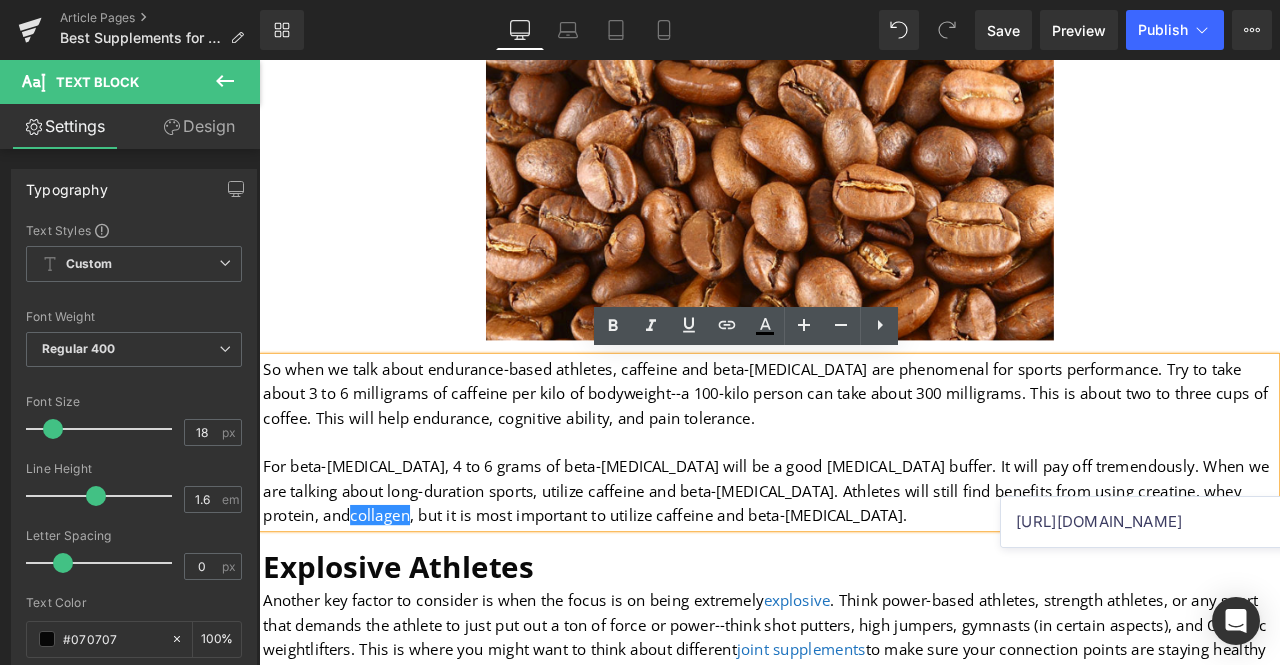 scroll, scrollTop: 0, scrollLeft: 190, axis: horizontal 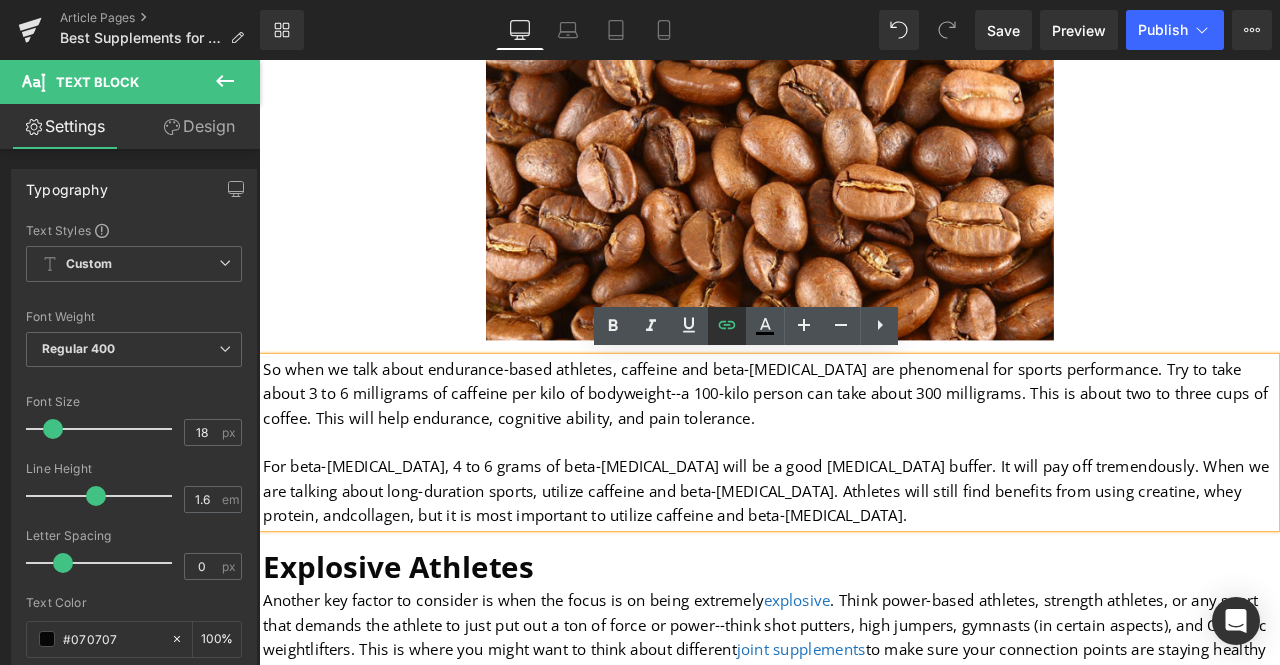 click 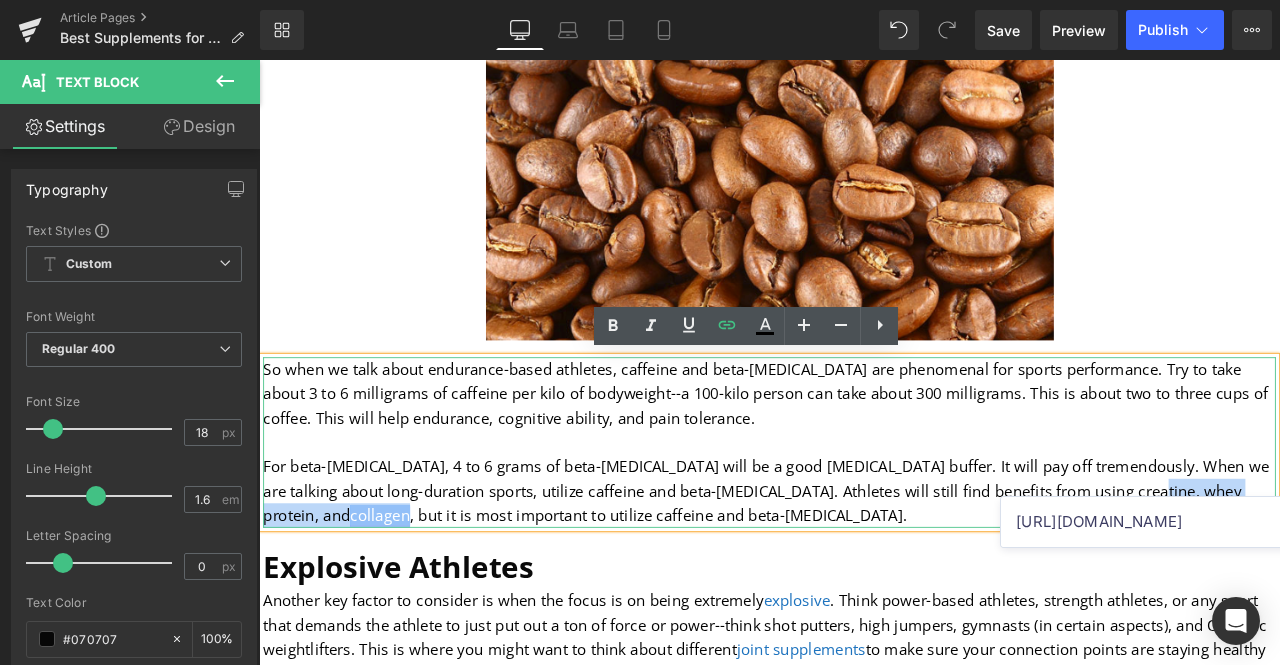 click on "collagen" at bounding box center (402, 599) 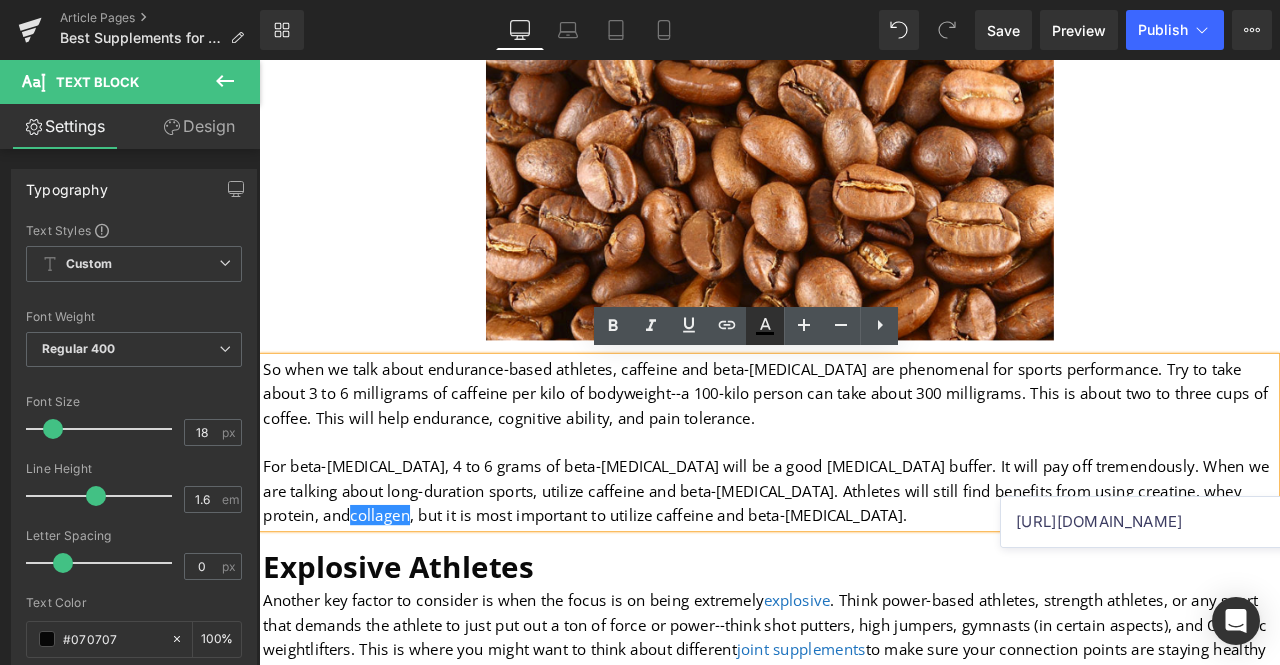 click 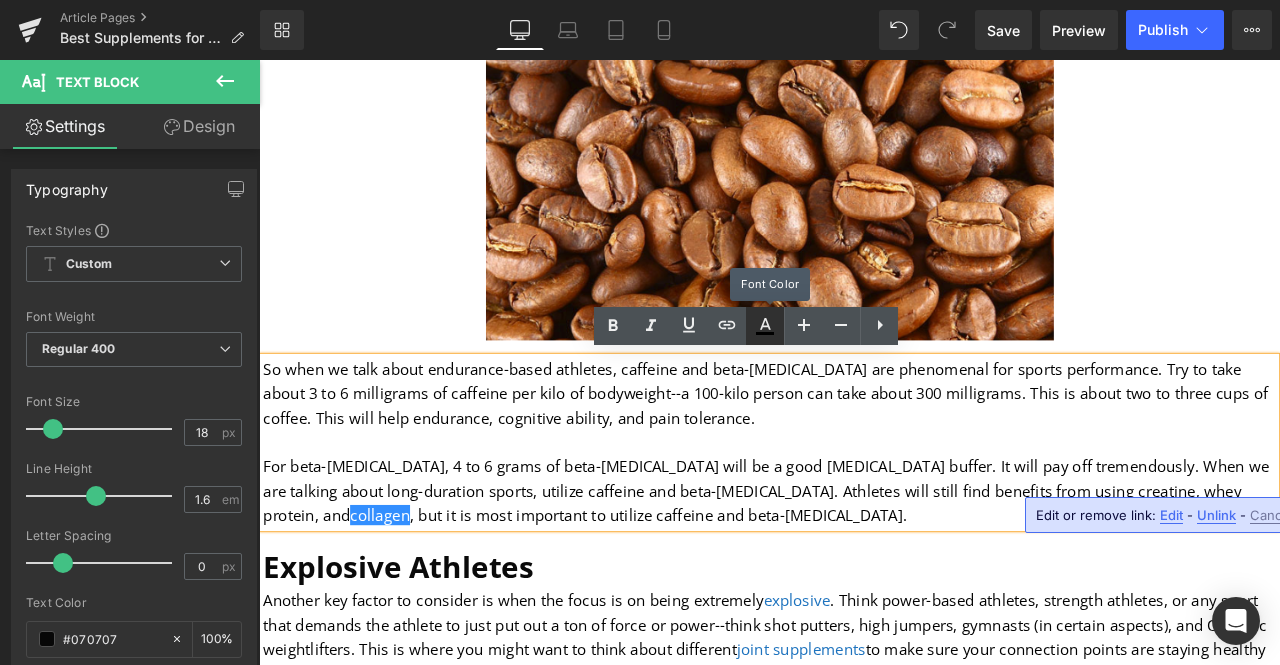 click 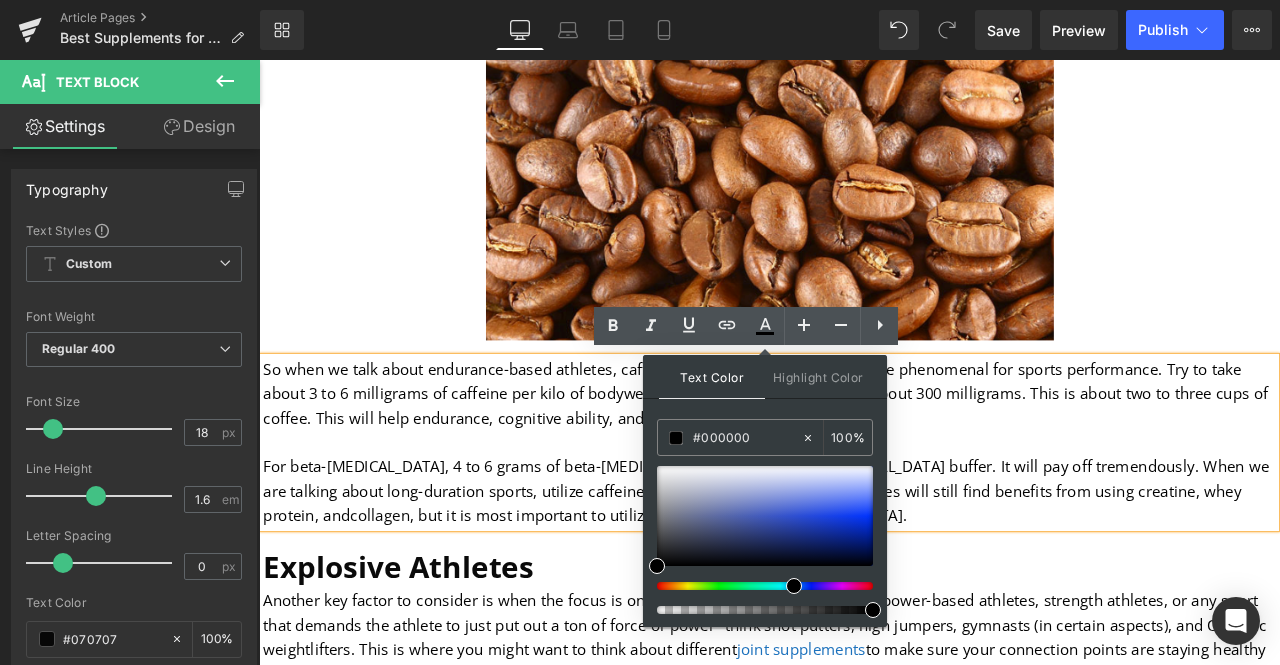 click at bounding box center [757, 586] 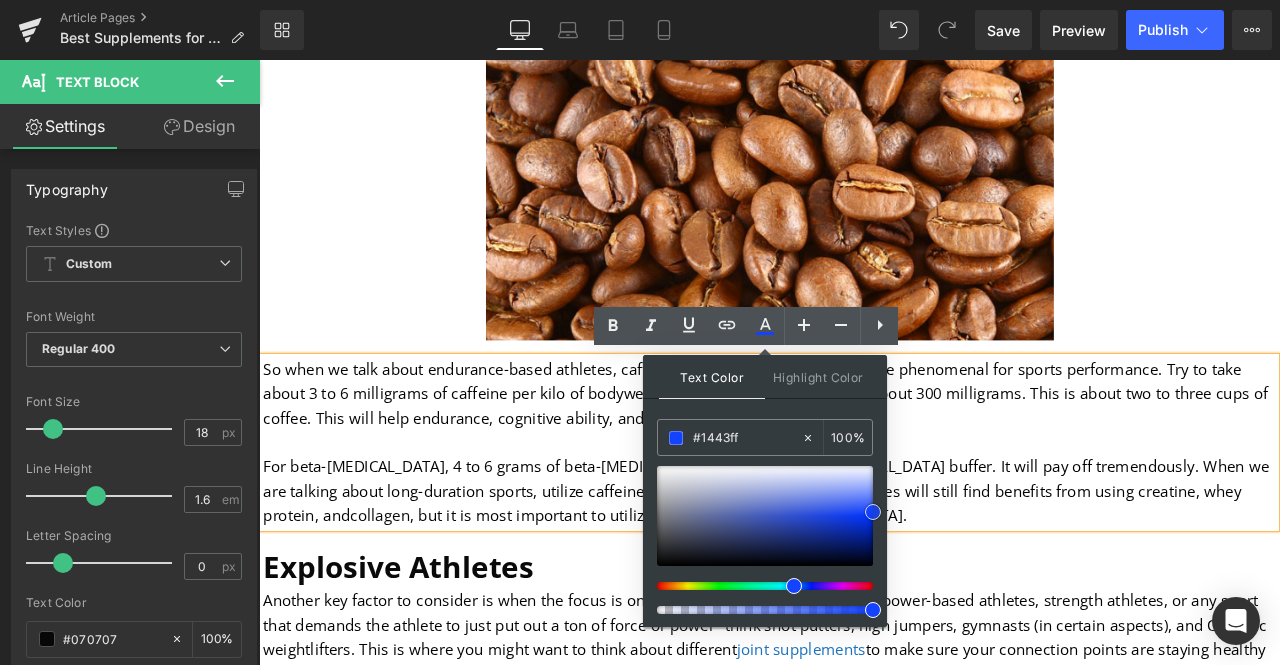 drag, startPoint x: 1113, startPoint y: 571, endPoint x: 1033, endPoint y: 596, distance: 83.81527 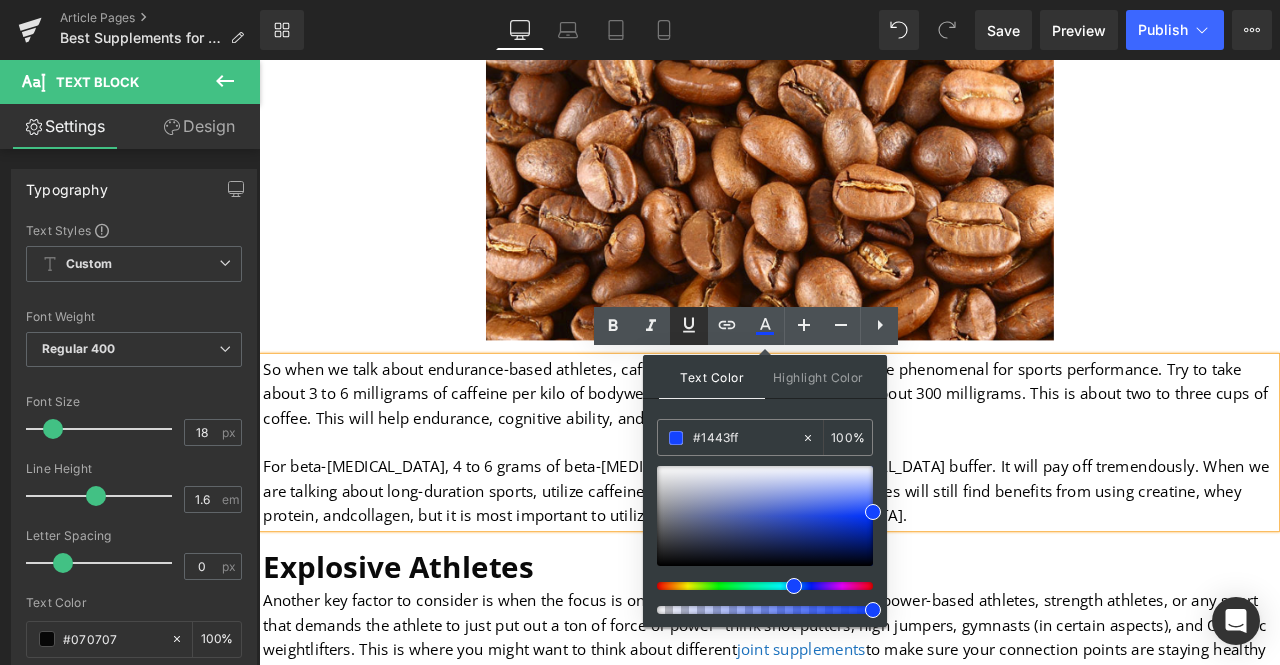 click 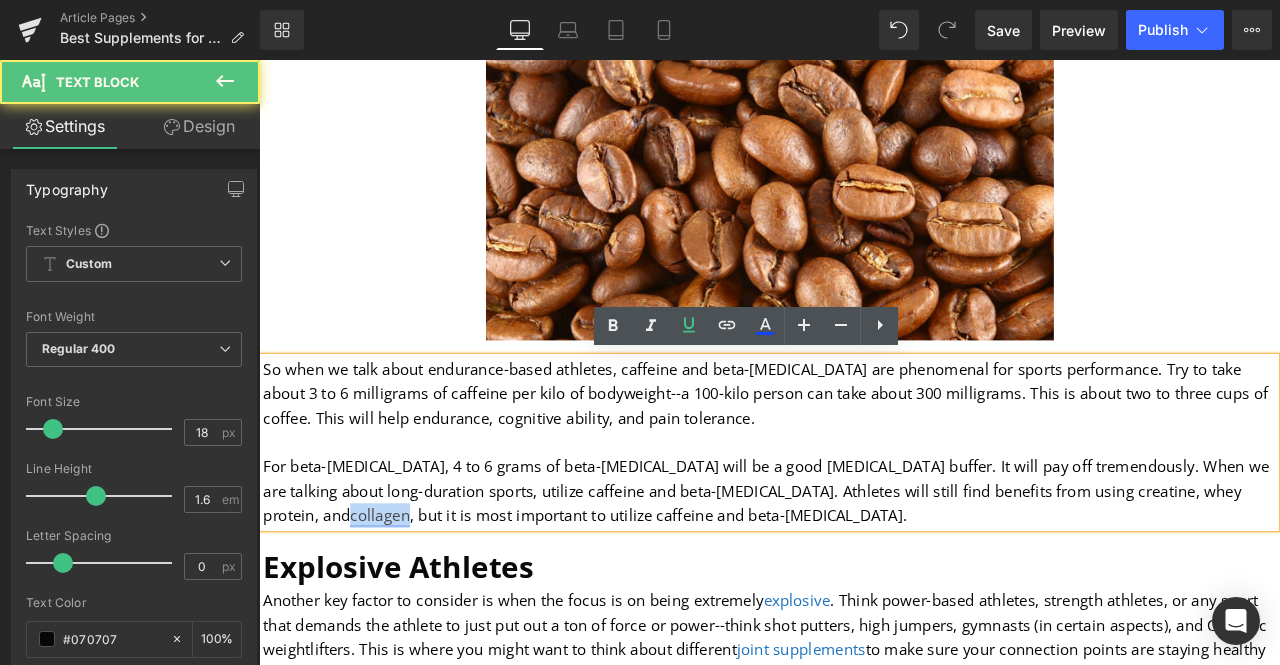 drag, startPoint x: 1318, startPoint y: 570, endPoint x: 1251, endPoint y: 571, distance: 67.00746 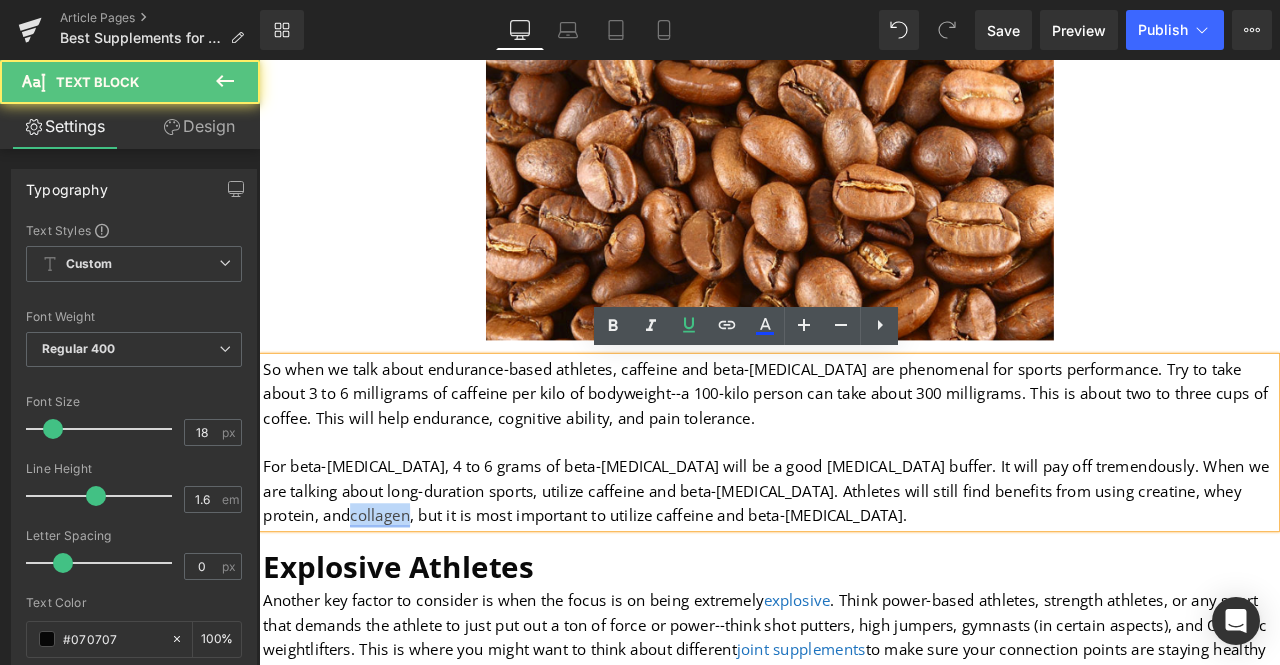 click on "collagen" at bounding box center [402, 599] 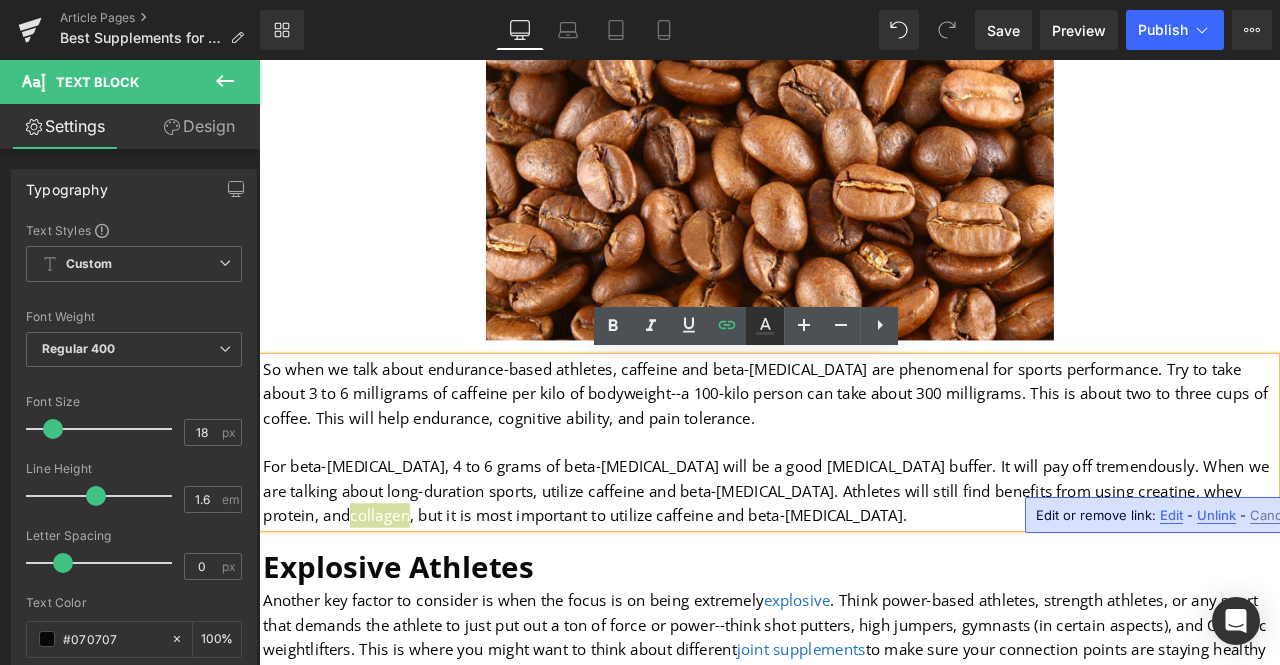 click 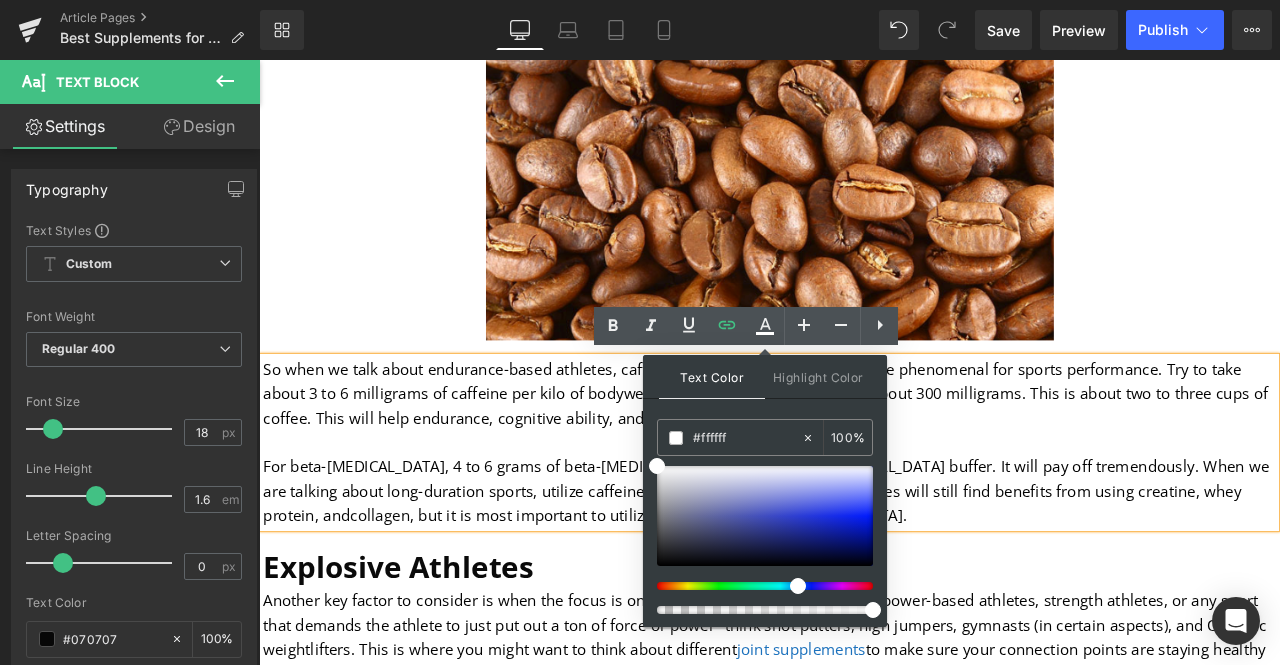 click at bounding box center (757, 586) 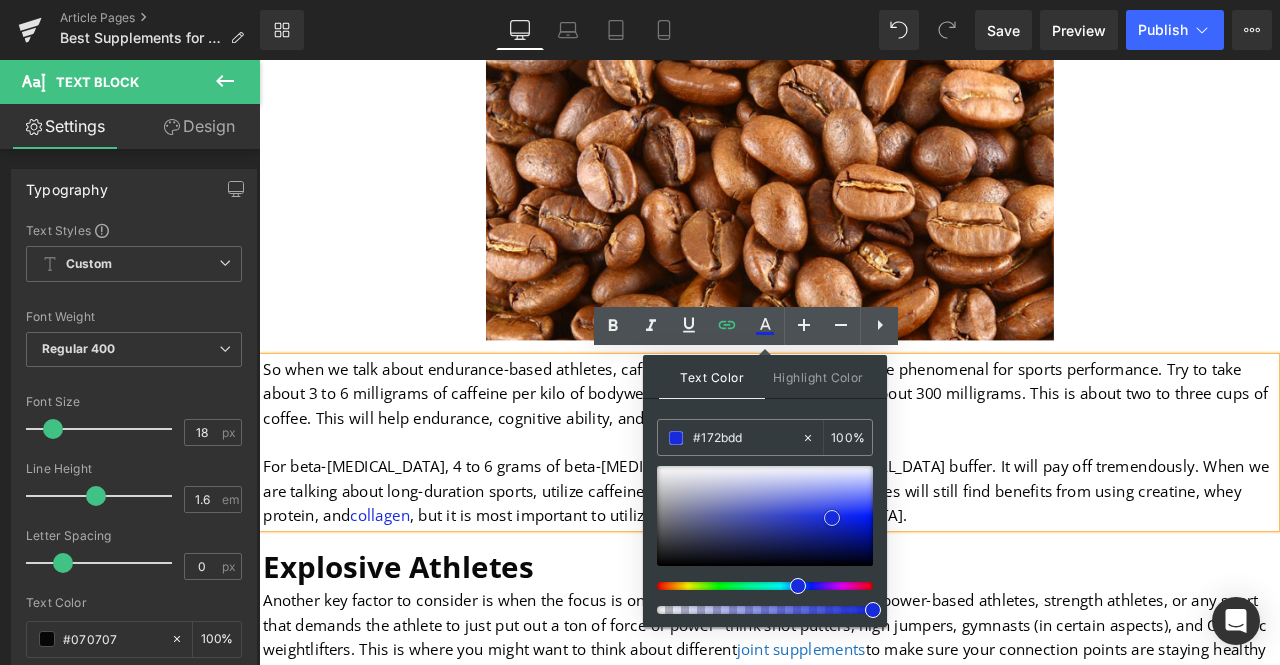 type on "#162ad8" 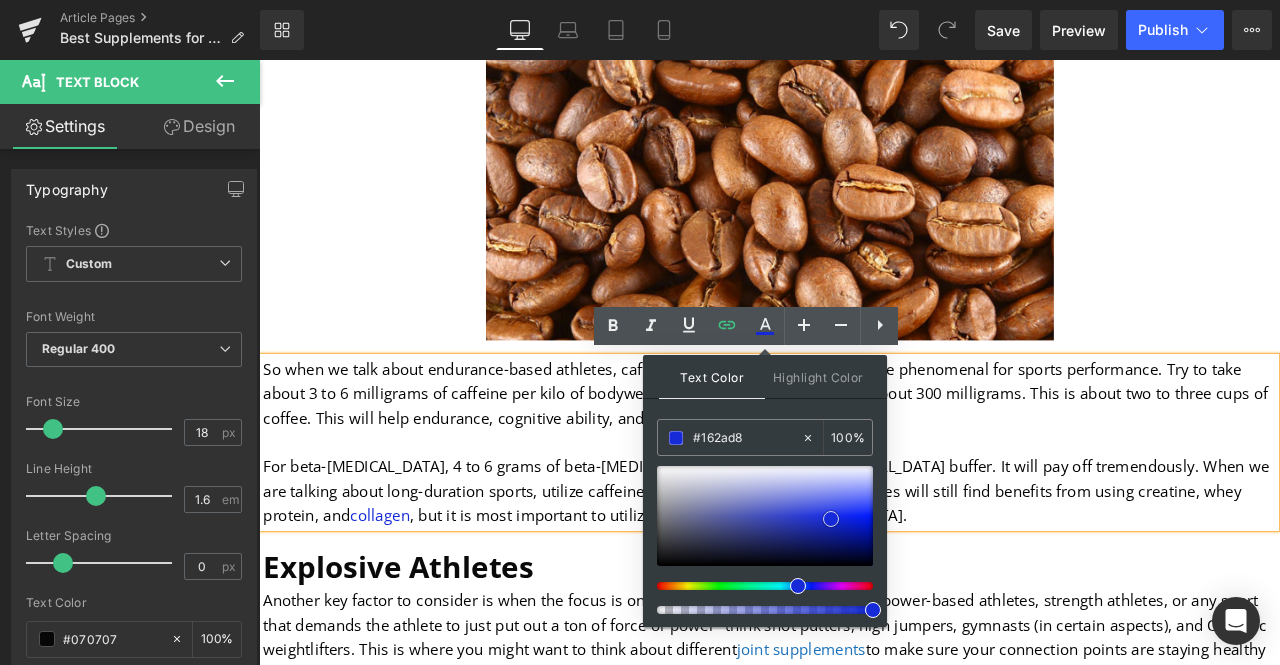 drag, startPoint x: 852, startPoint y: 508, endPoint x: 831, endPoint y: 518, distance: 23.259407 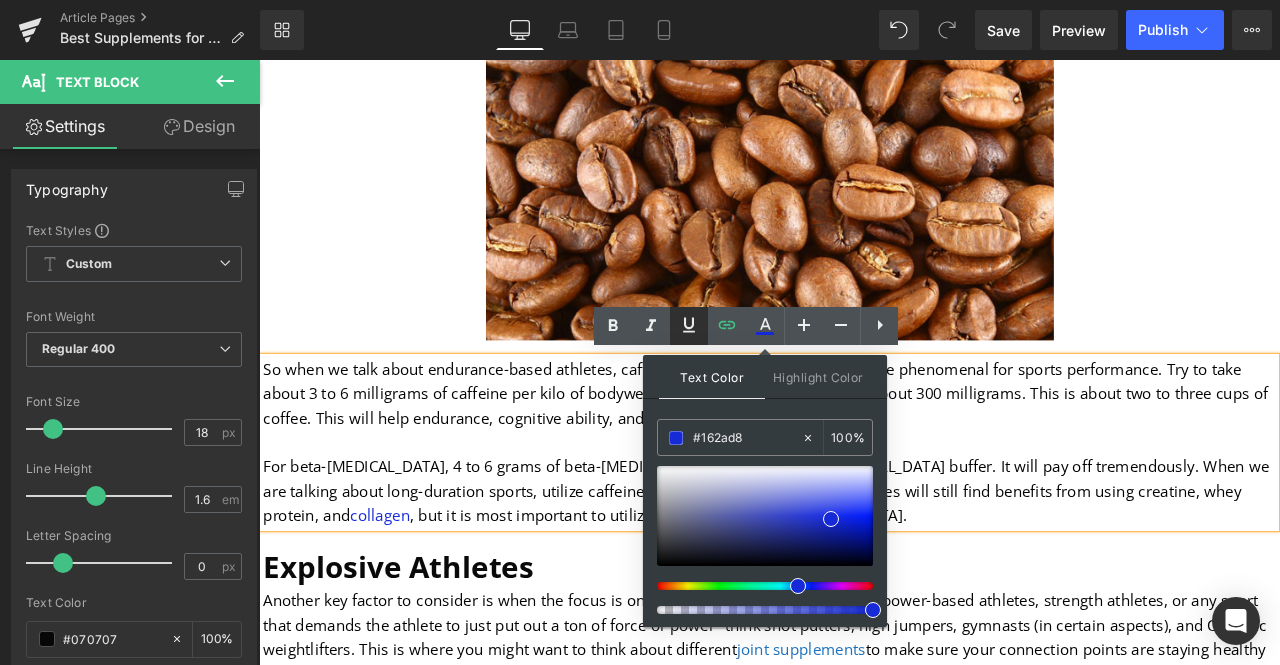 click 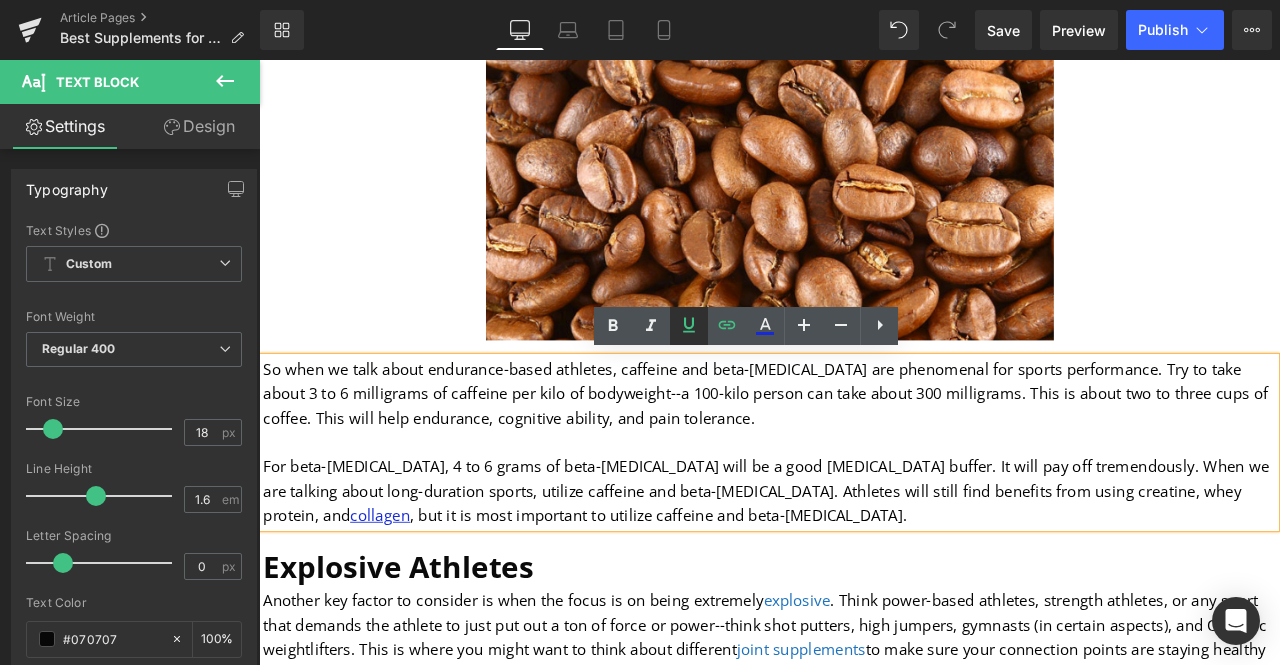 click 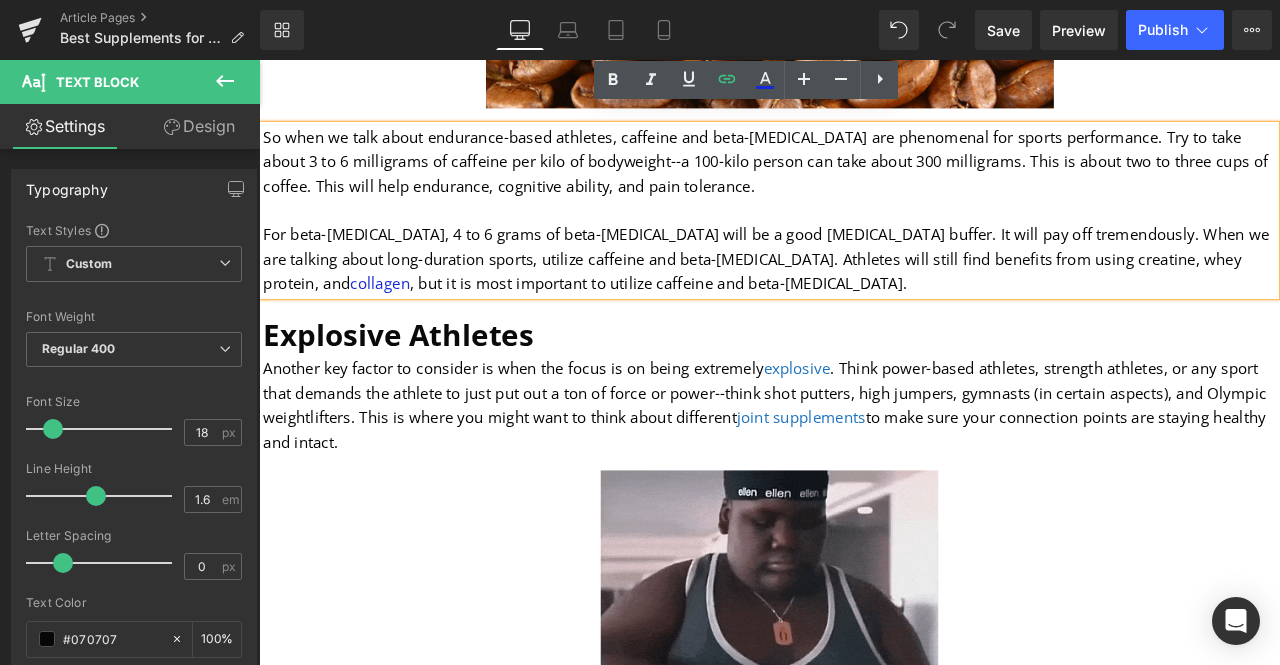 scroll, scrollTop: 1292, scrollLeft: 0, axis: vertical 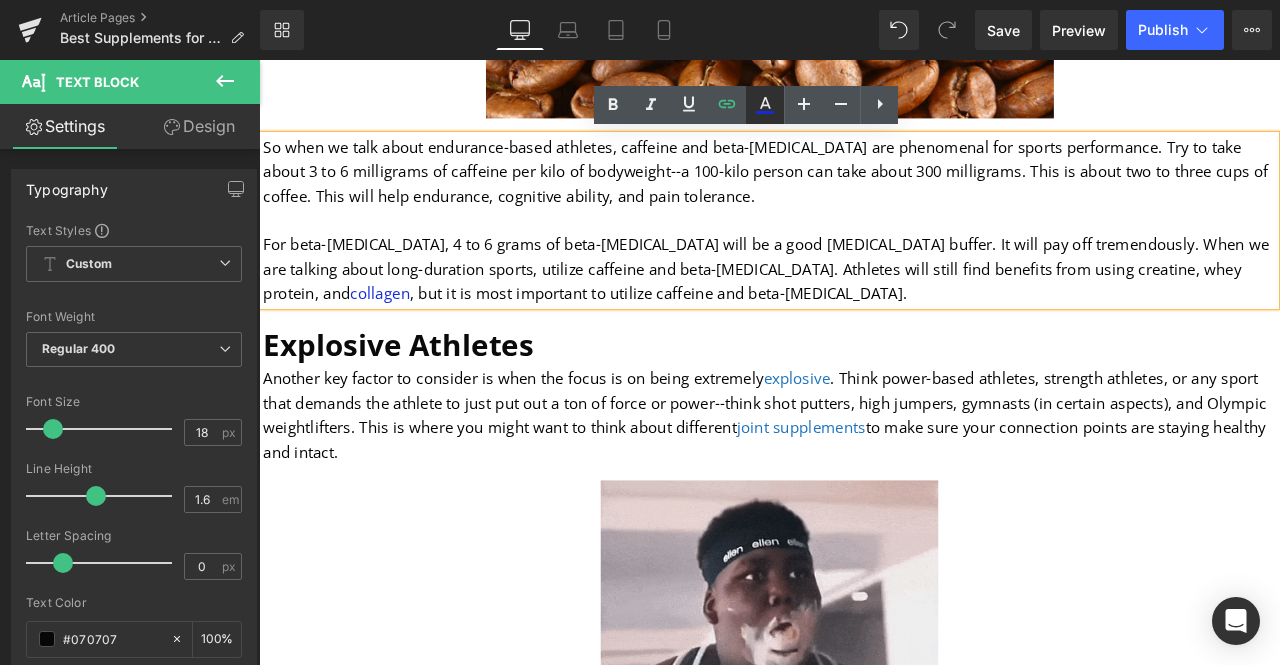 click 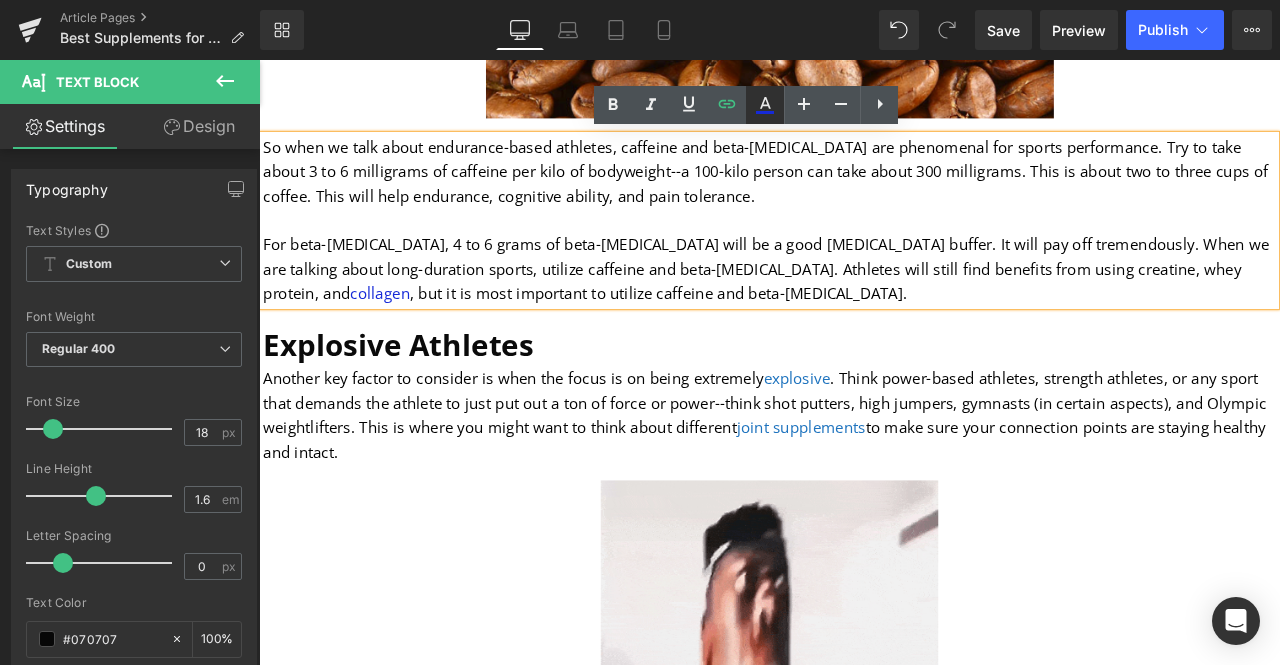 type on "100" 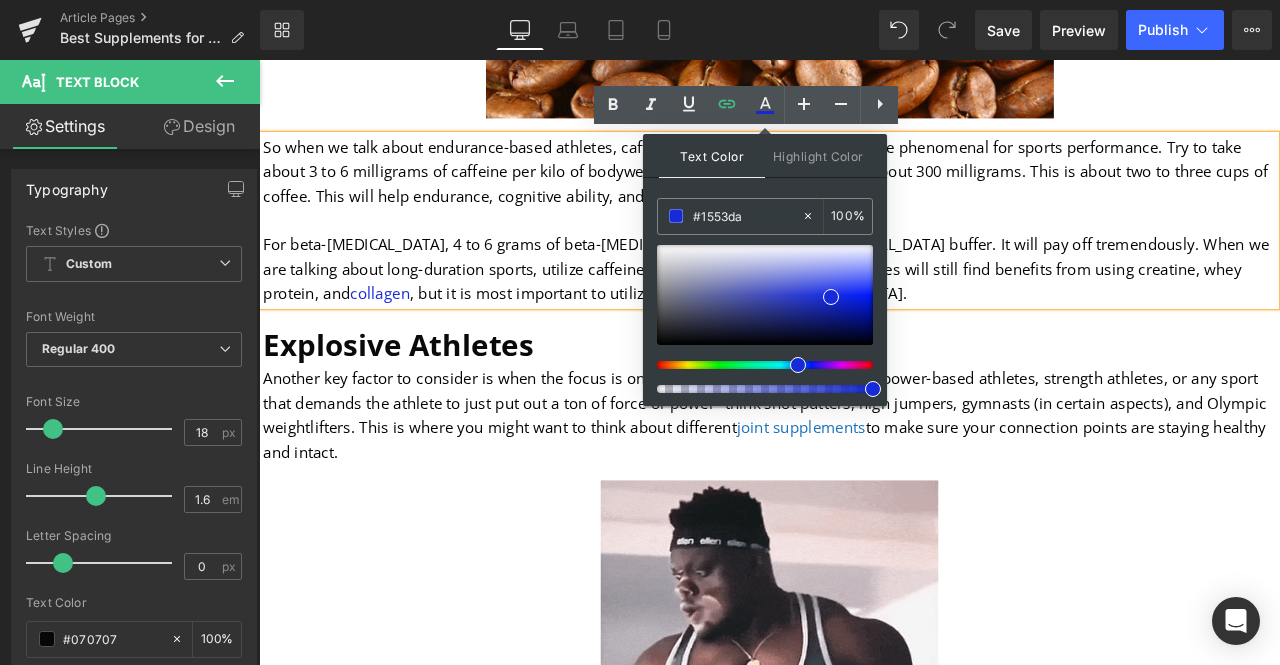 click at bounding box center [757, 365] 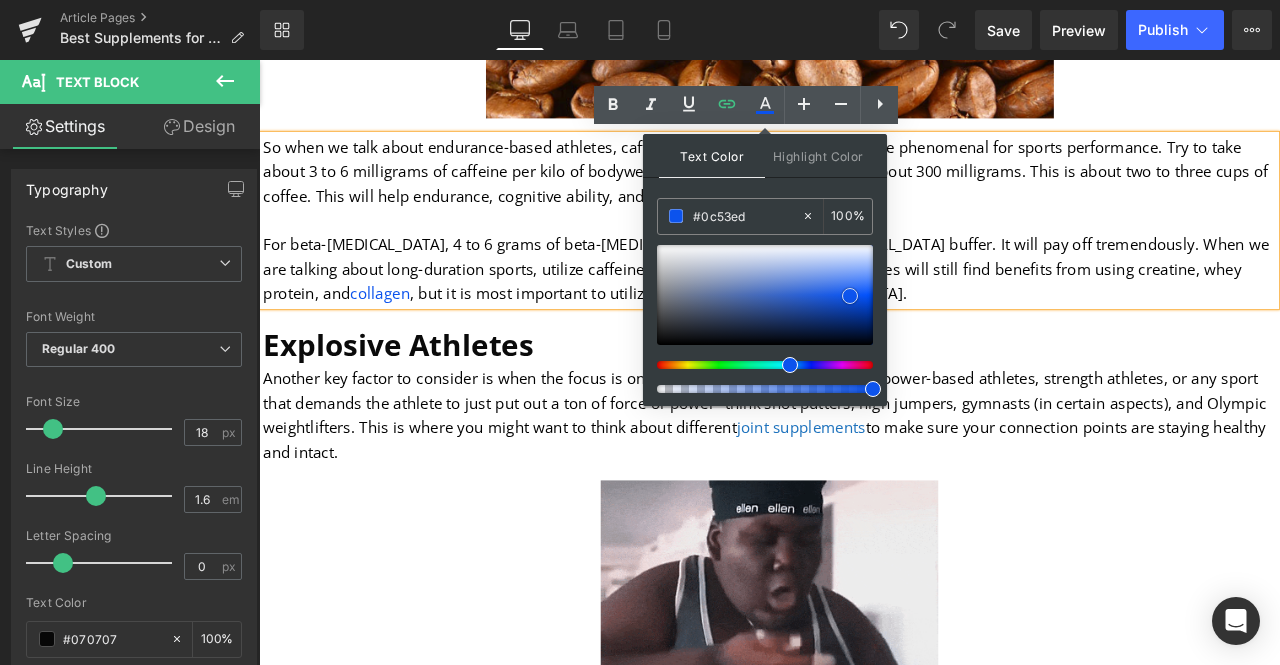 drag, startPoint x: 836, startPoint y: 285, endPoint x: 850, endPoint y: 295, distance: 17.20465 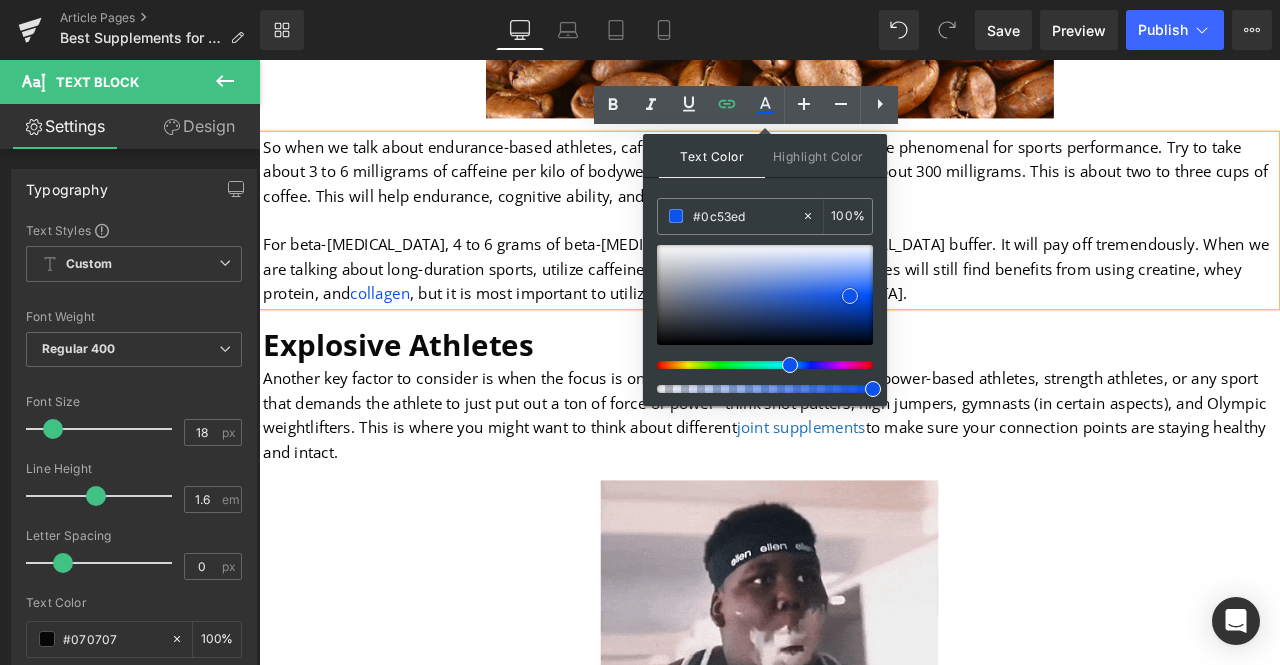 click at bounding box center [765, 295] 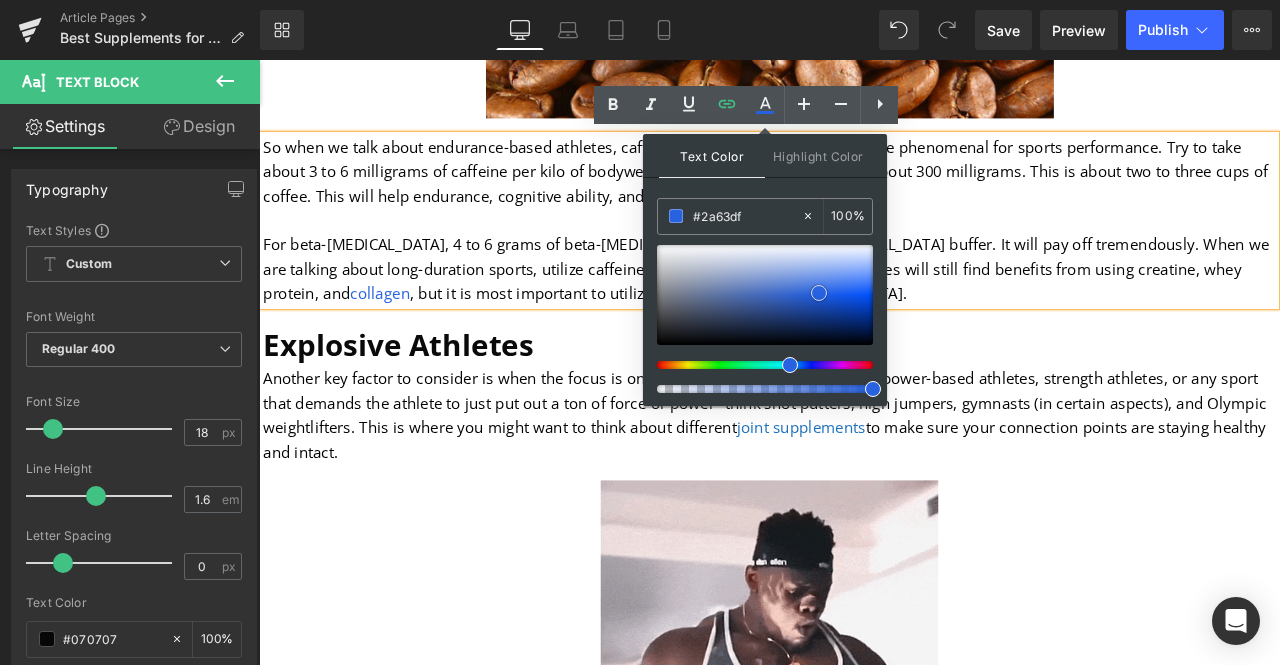 type on "#2560de" 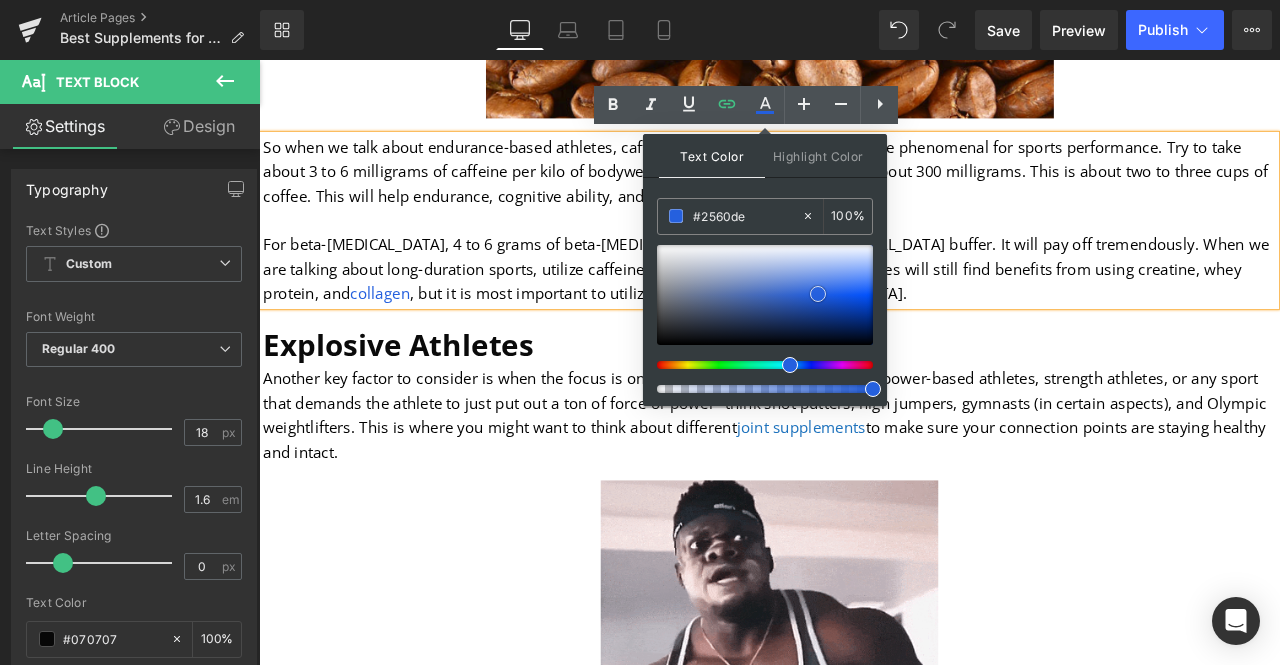click at bounding box center (765, 295) 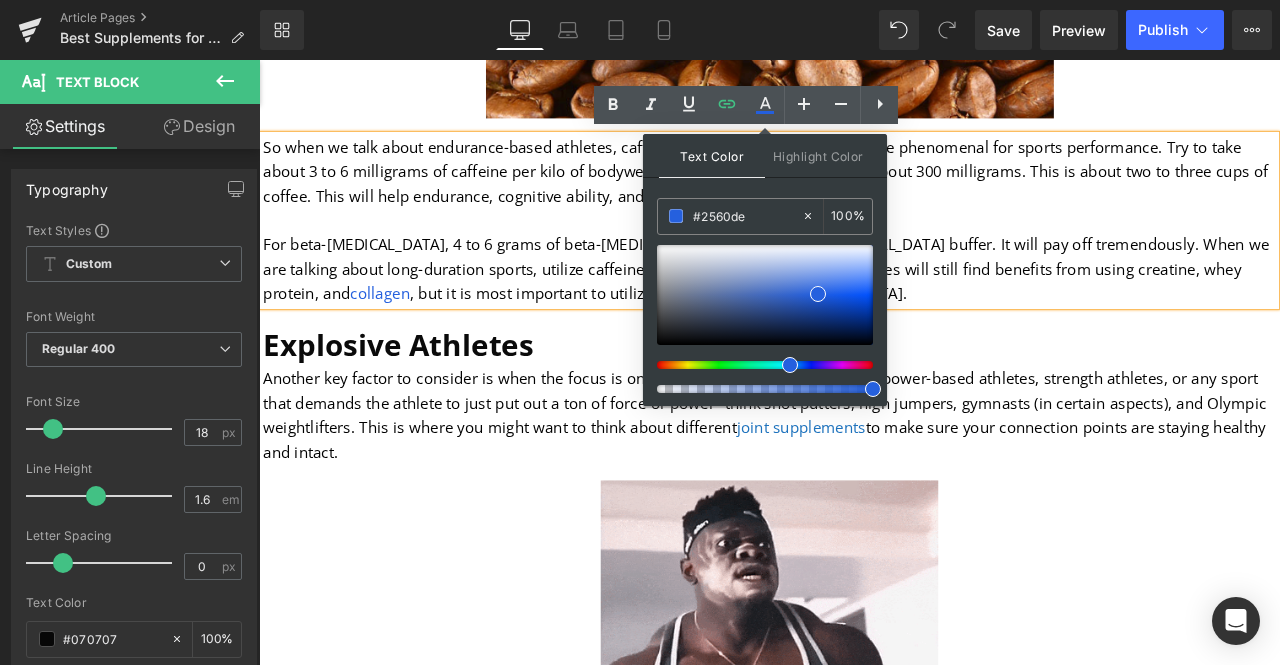 click on "Text Color Highlight Color rgba(37, 96, 222, 1) #2560de 100 % transparent transparent 0 %" at bounding box center [765, 270] 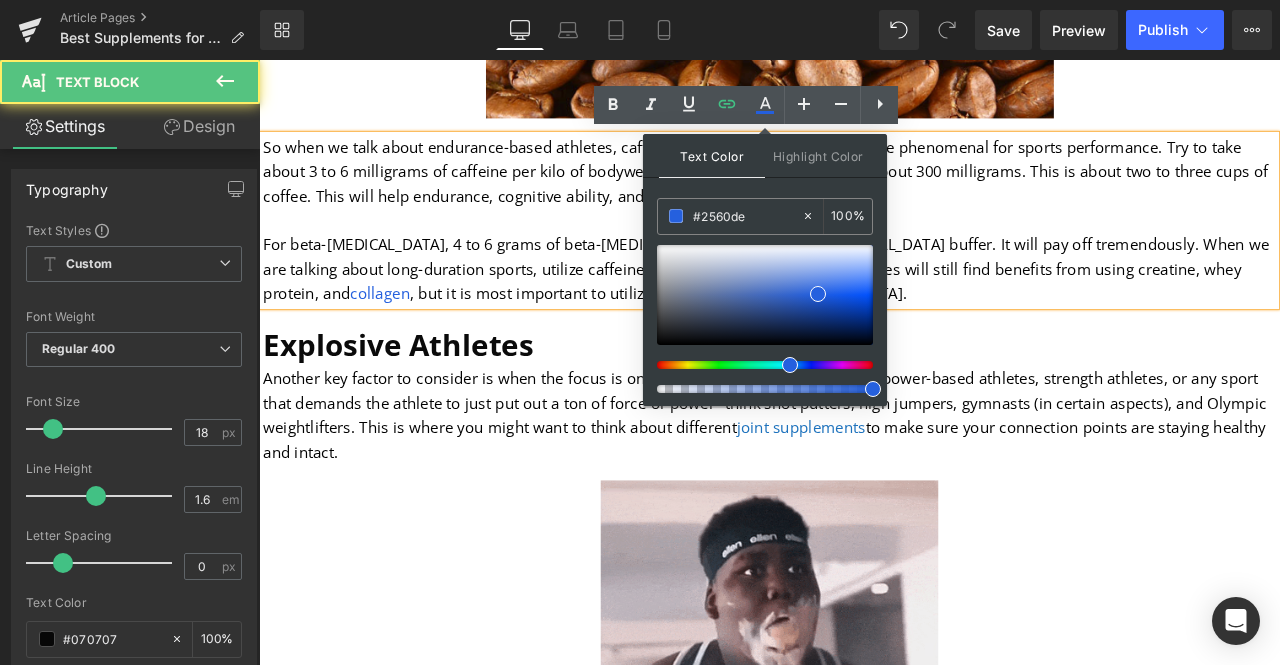 click on "For beta-[MEDICAL_DATA], 4 to 6 grams of beta-[MEDICAL_DATA] will be a good [MEDICAL_DATA] buffer. It will pay off tremendously. When we are talking about long-duration sports, utilize caffeine and beta-[MEDICAL_DATA]. Athletes will still find benefits from using creatine, whey protein, and  collagen , but it is most important to utilize caffeine and beta-[MEDICAL_DATA]." at bounding box center (864, 307) 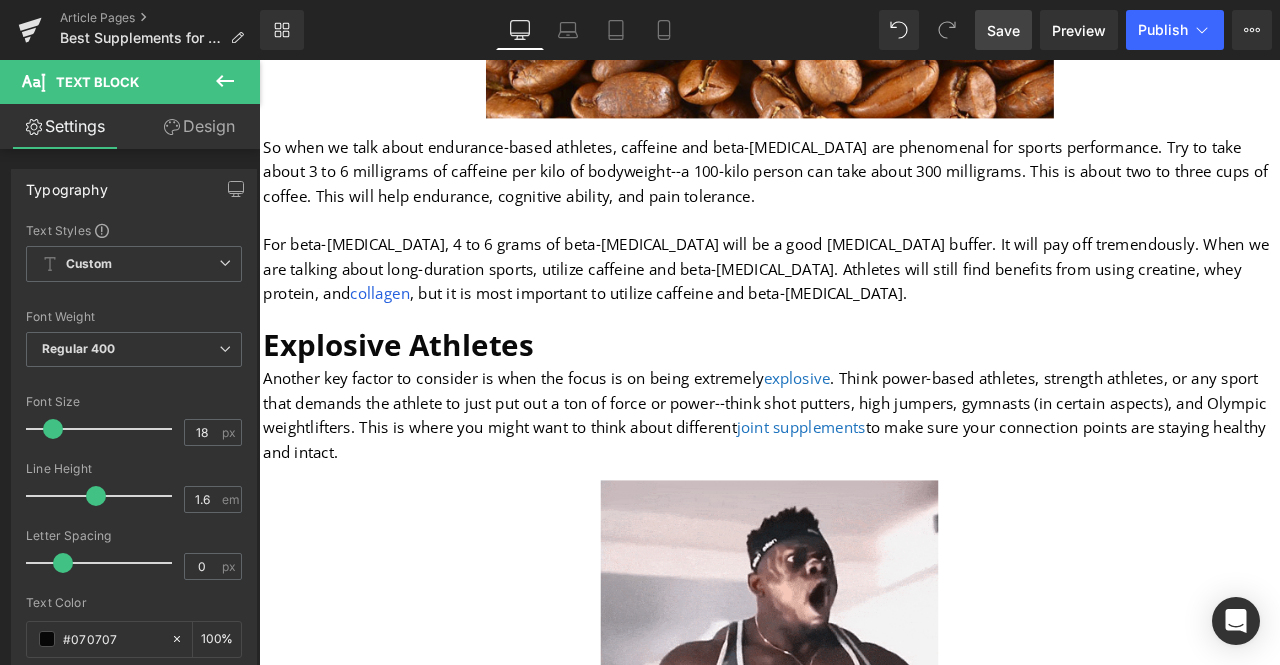 click on "Save" at bounding box center [1003, 30] 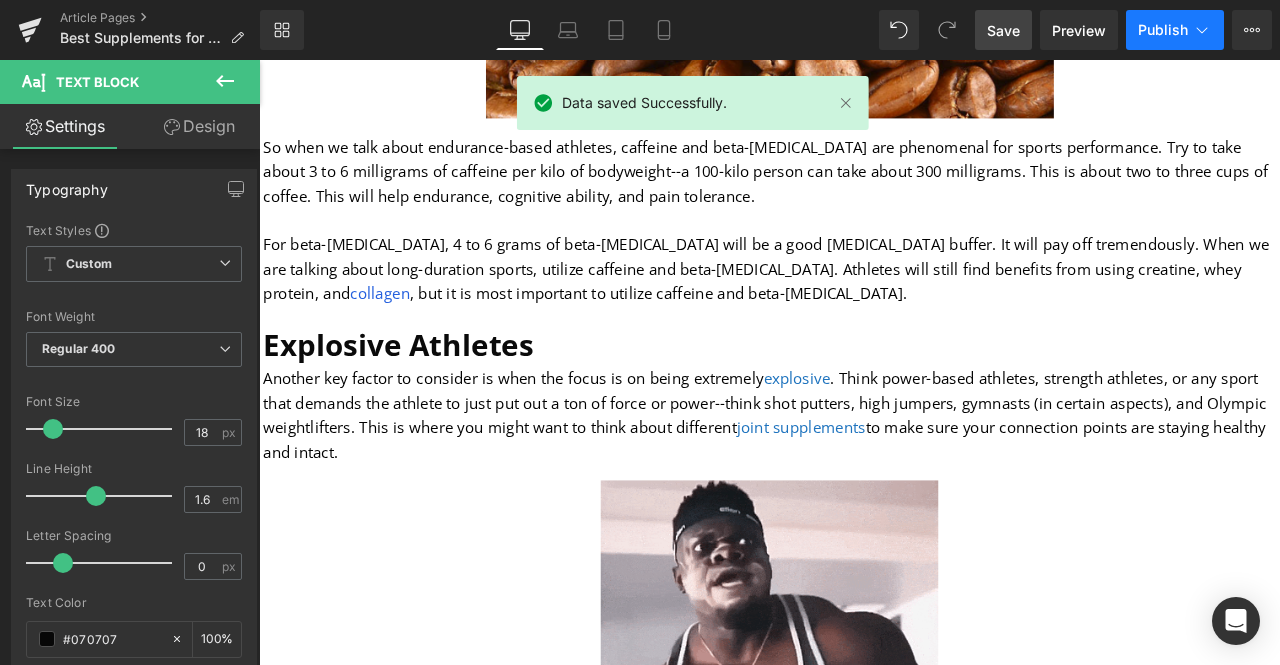click on "Publish" at bounding box center (1175, 30) 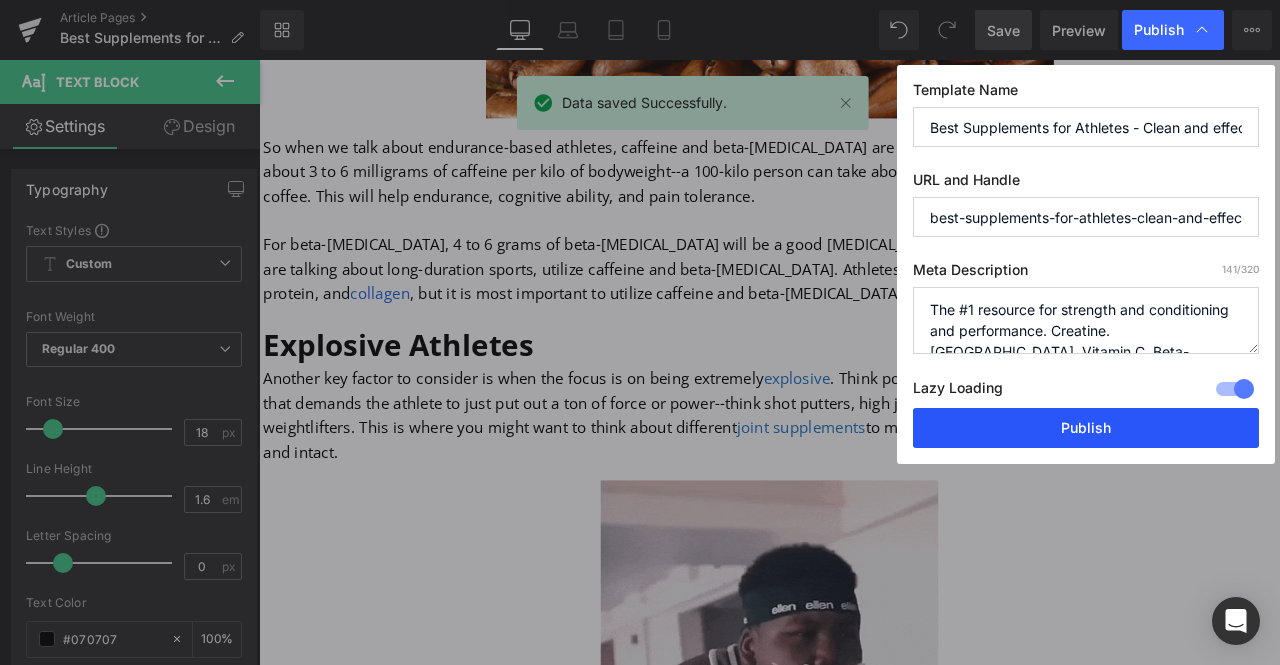 click on "Publish" at bounding box center [1086, 428] 